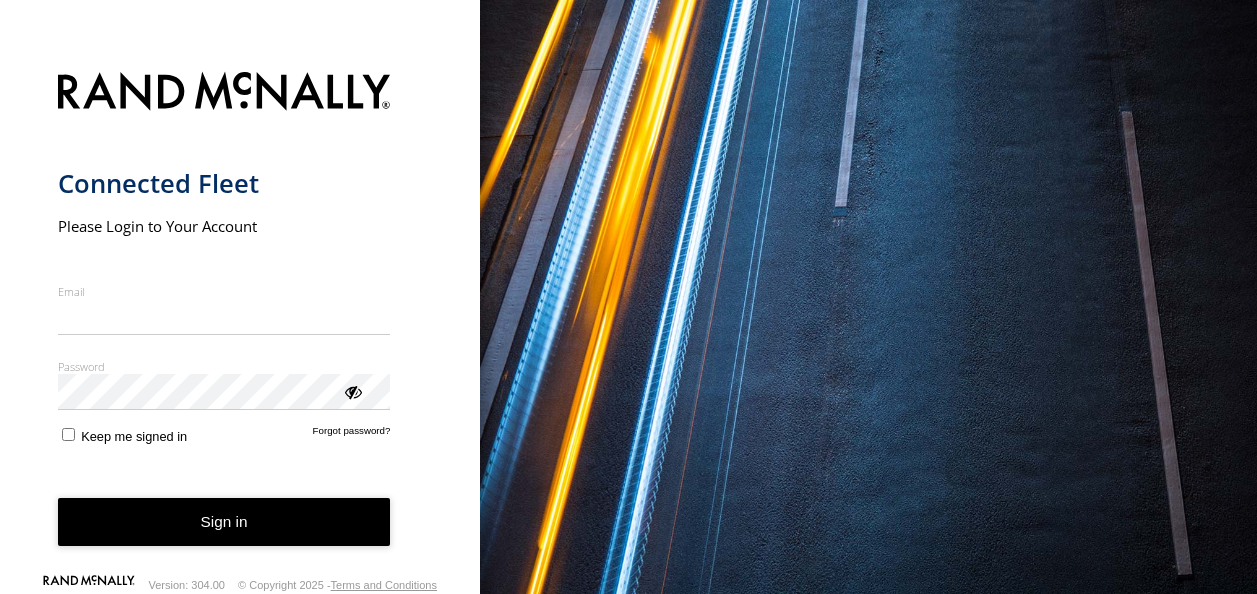 scroll, scrollTop: 0, scrollLeft: 0, axis: both 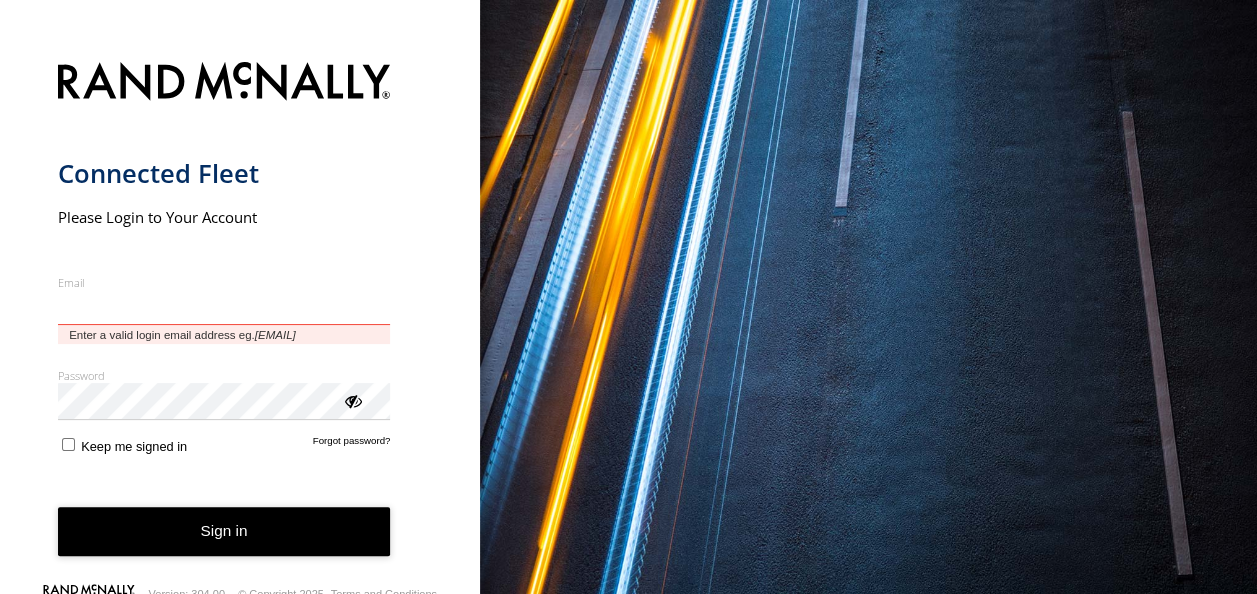 type on "**********" 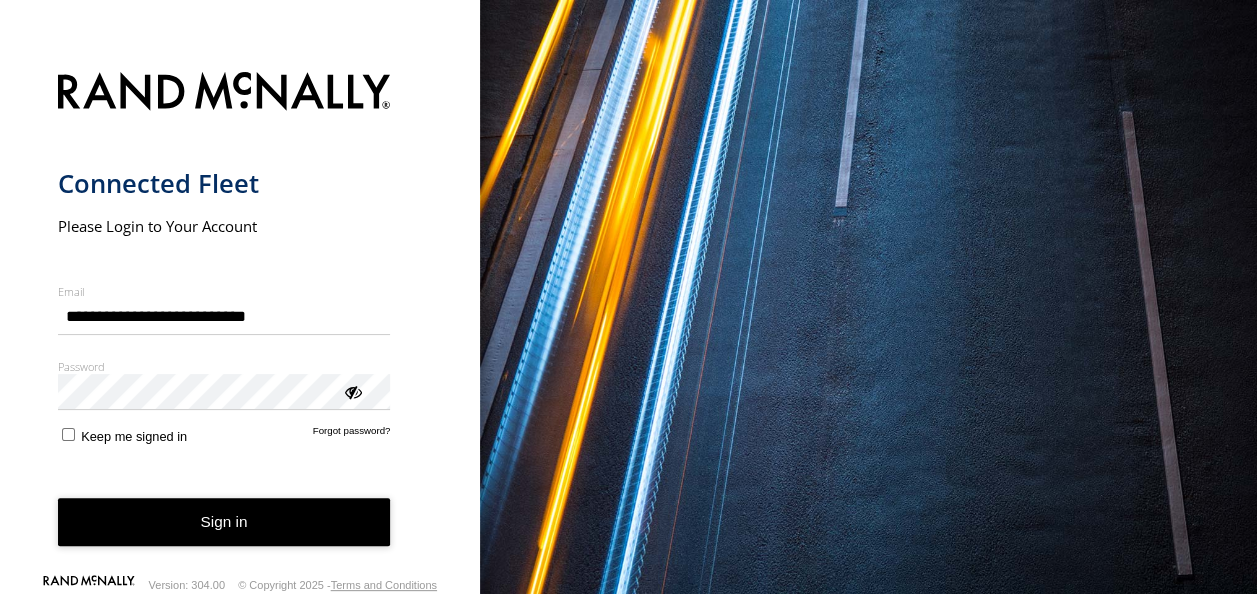 click on "Sign in" at bounding box center [224, 522] 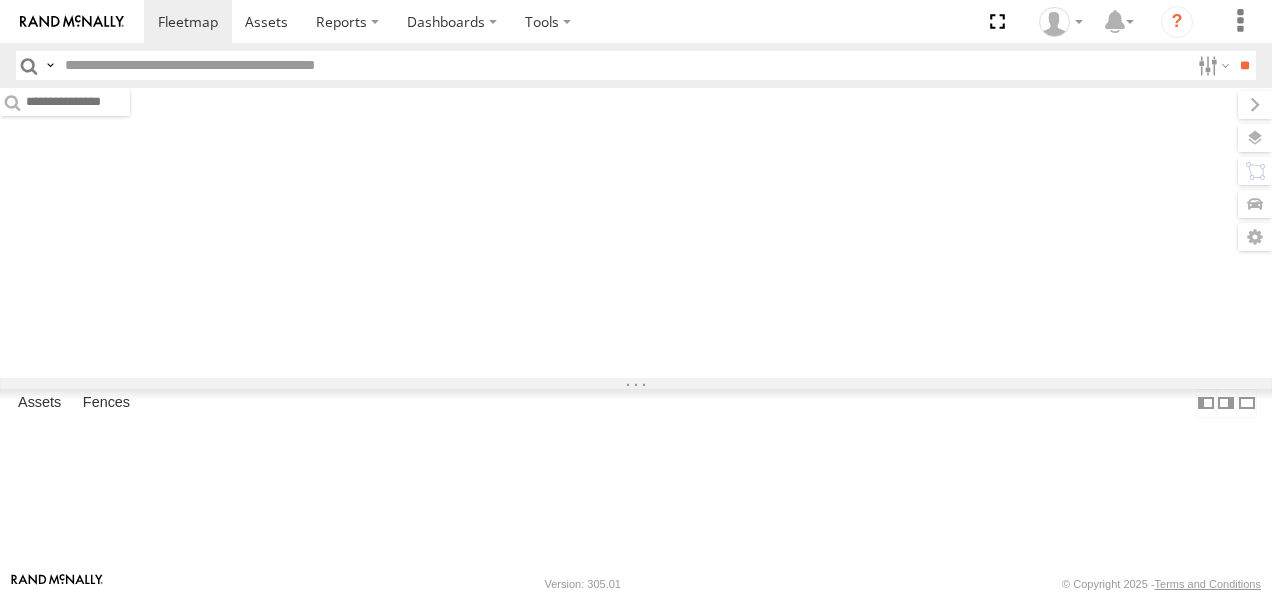 scroll, scrollTop: 0, scrollLeft: 0, axis: both 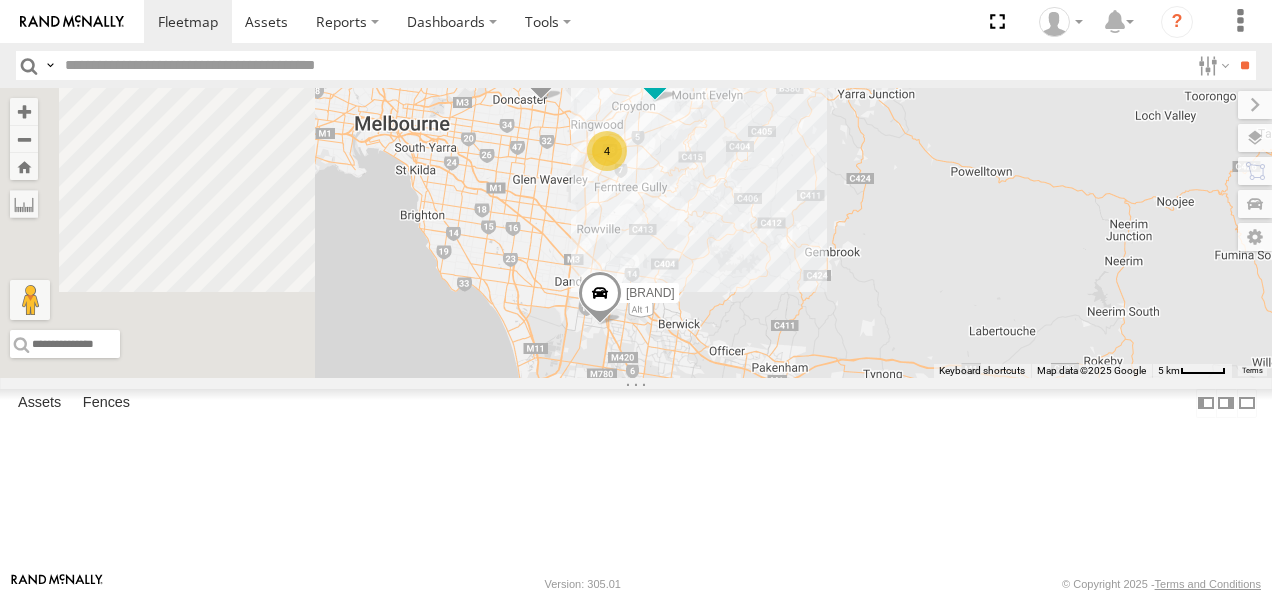 drag, startPoint x: 948, startPoint y: 457, endPoint x: 1065, endPoint y: 420, distance: 122.711044 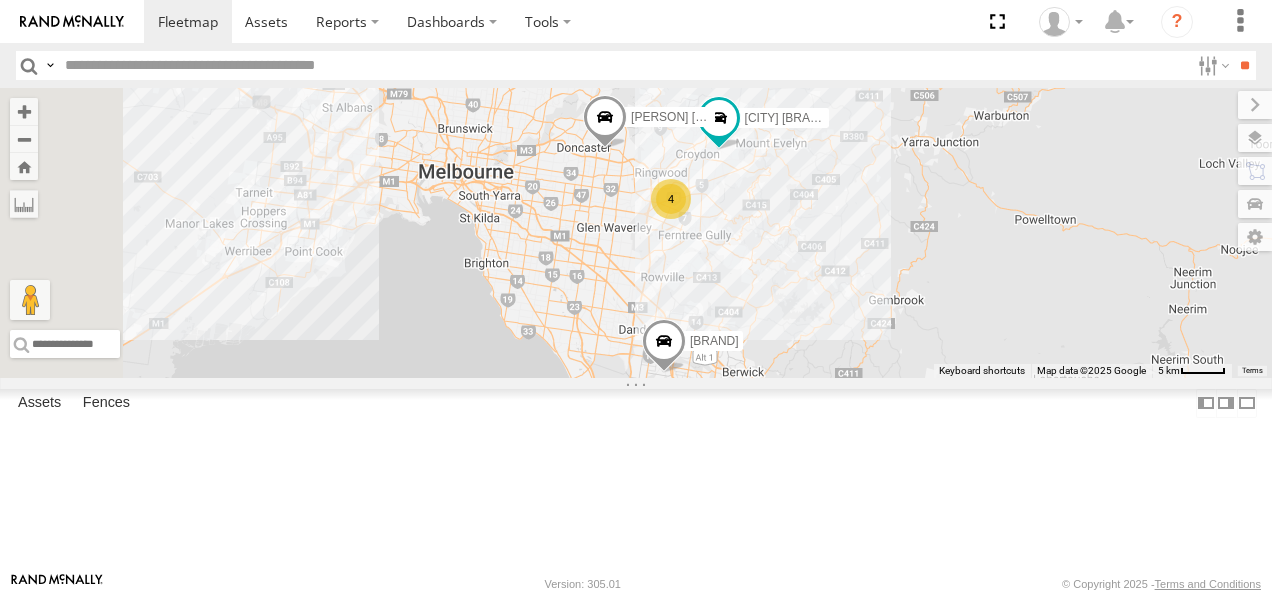 drag, startPoint x: 1017, startPoint y: 306, endPoint x: 1044, endPoint y: 360, distance: 60.373837 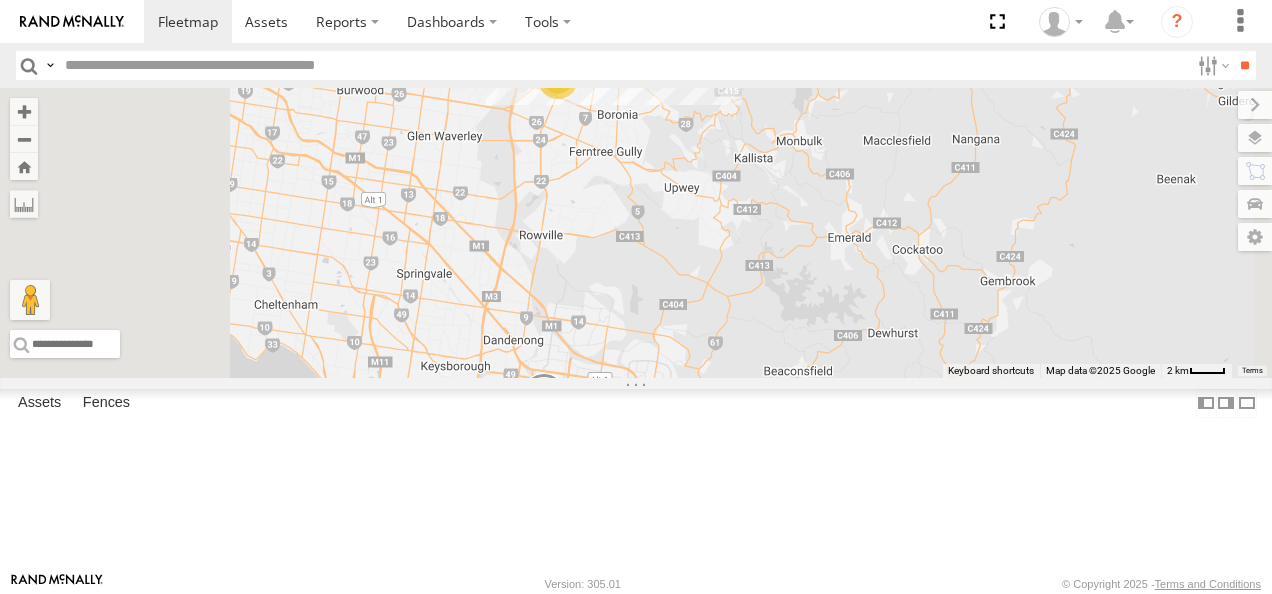 drag, startPoint x: 1030, startPoint y: 361, endPoint x: 1038, endPoint y: 288, distance: 73.43705 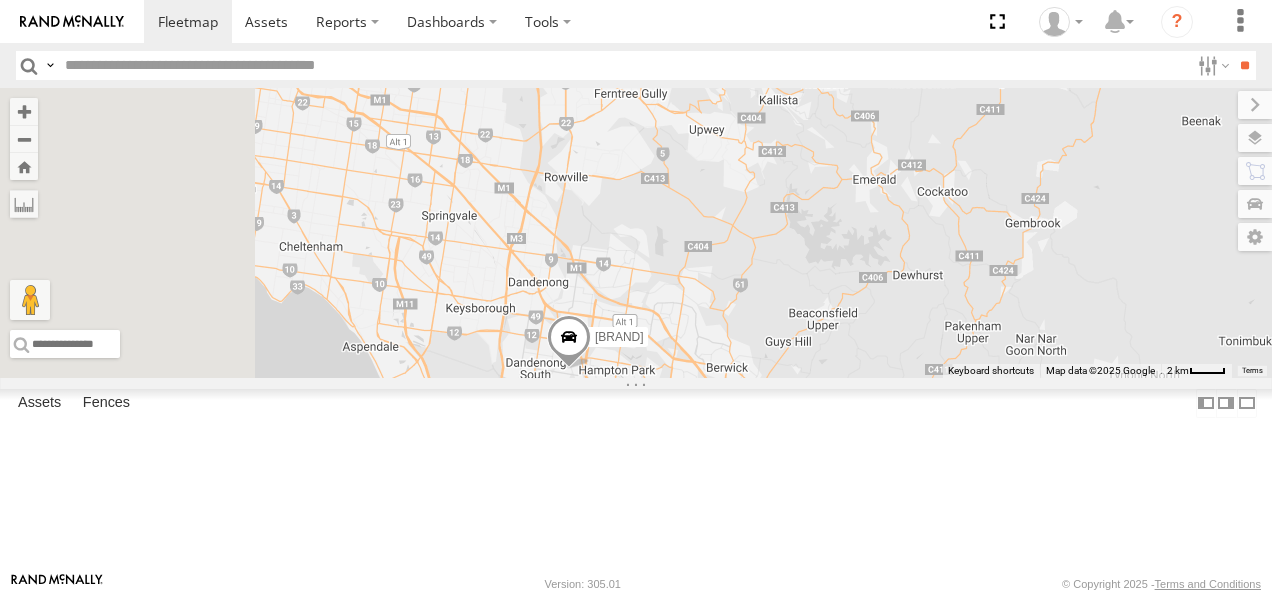 drag, startPoint x: 926, startPoint y: 353, endPoint x: 955, endPoint y: 292, distance: 67.54258 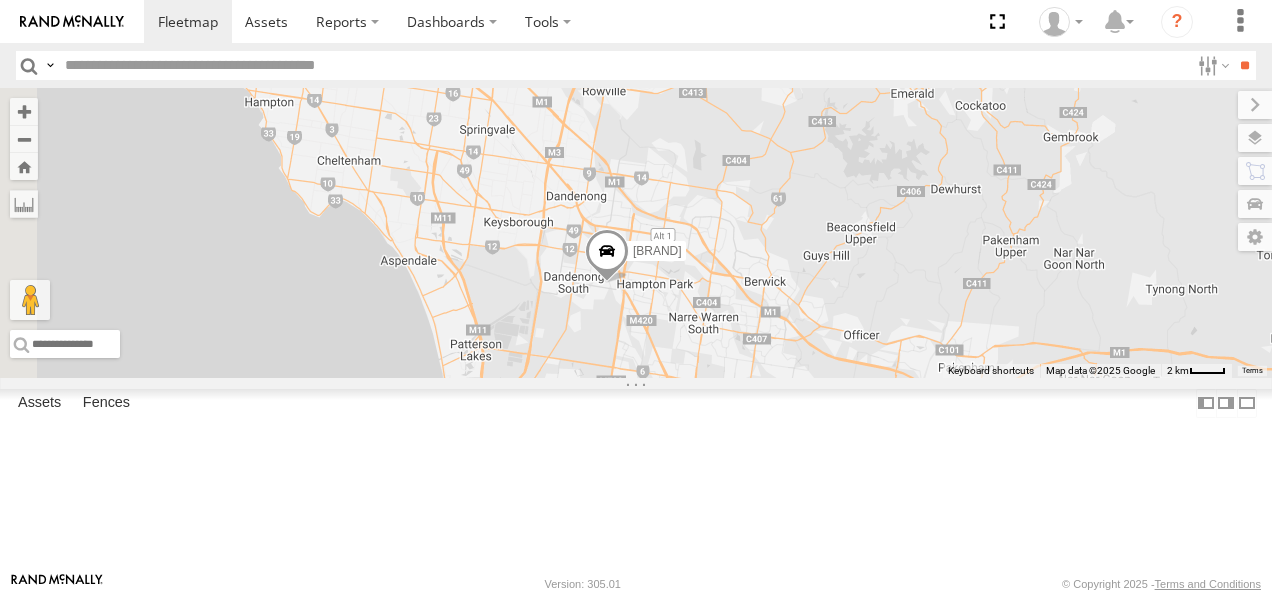 drag, startPoint x: 900, startPoint y: 382, endPoint x: 940, endPoint y: 292, distance: 98.48858 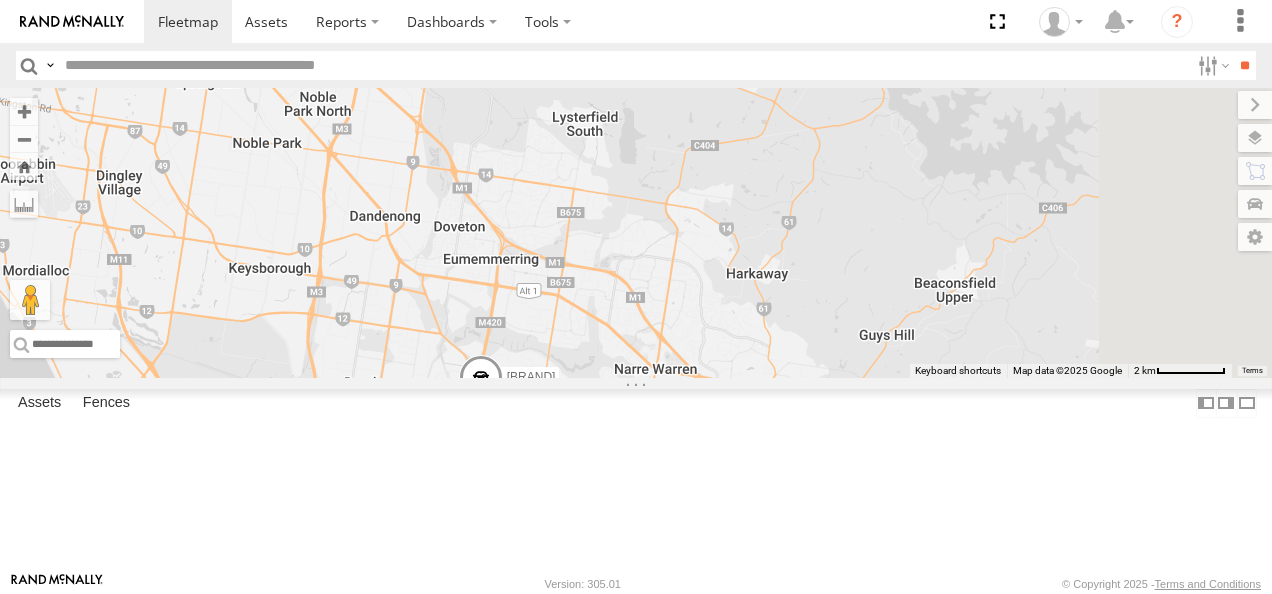 drag, startPoint x: 936, startPoint y: 387, endPoint x: 626, endPoint y: 424, distance: 312.20026 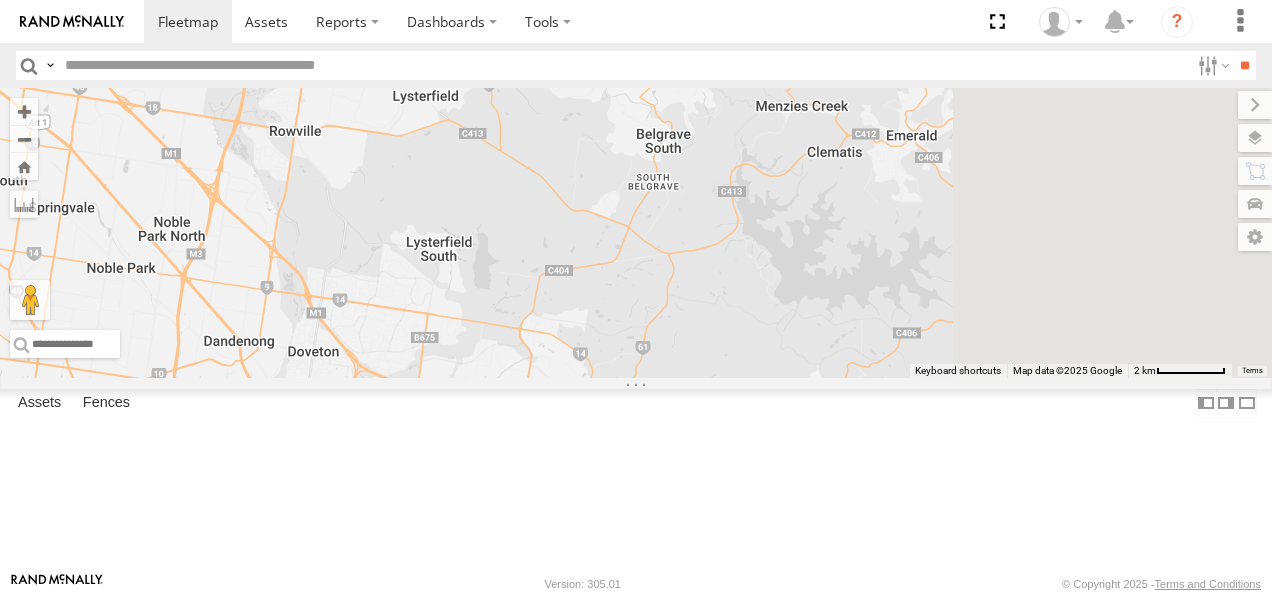drag, startPoint x: 838, startPoint y: 376, endPoint x: 680, endPoint y: 451, distance: 174.89711 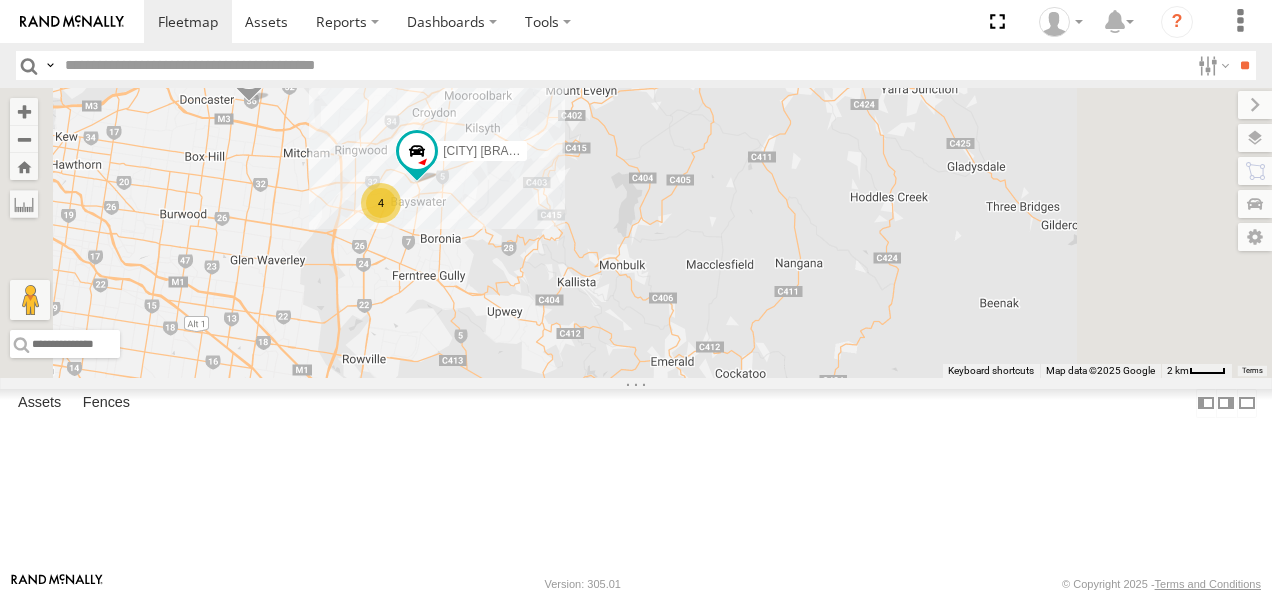 drag, startPoint x: 742, startPoint y: 304, endPoint x: 748, endPoint y: 447, distance: 143.12582 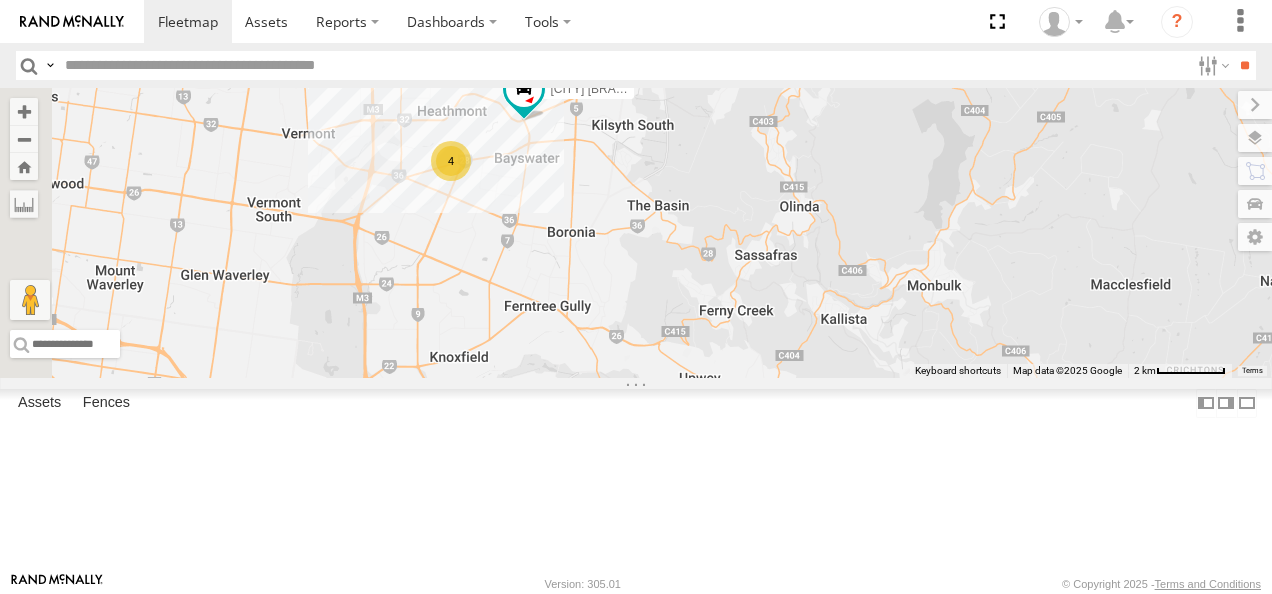 drag, startPoint x: 661, startPoint y: 348, endPoint x: 818, endPoint y: 355, distance: 157.15598 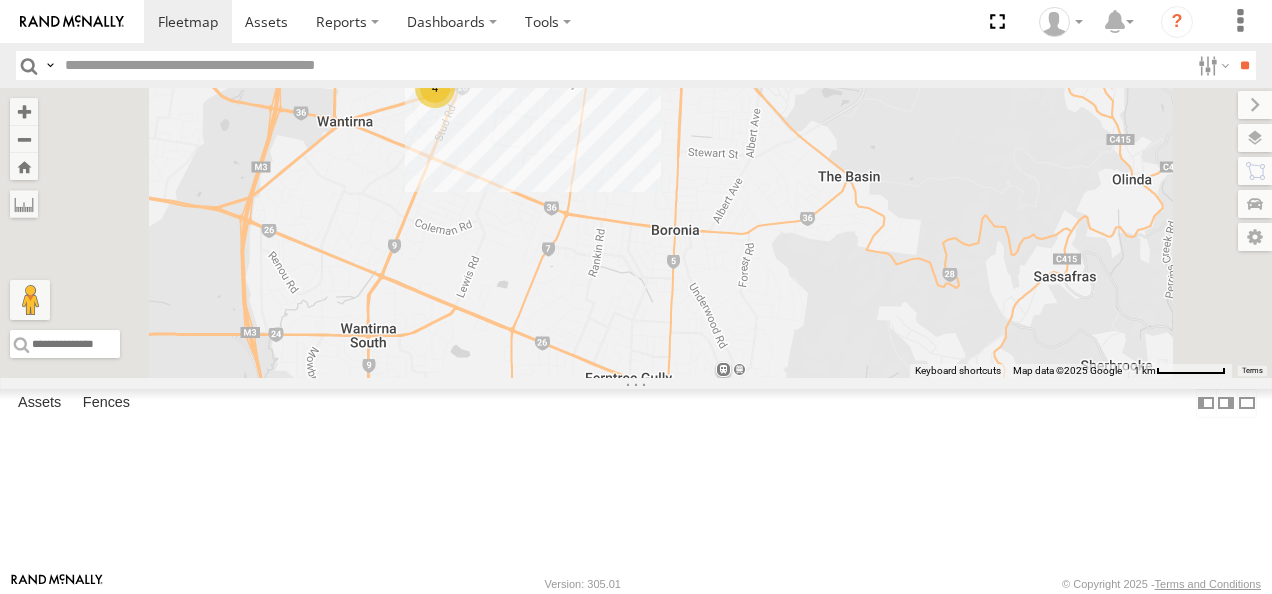 drag, startPoint x: 752, startPoint y: 288, endPoint x: 814, endPoint y: 373, distance: 105.20931 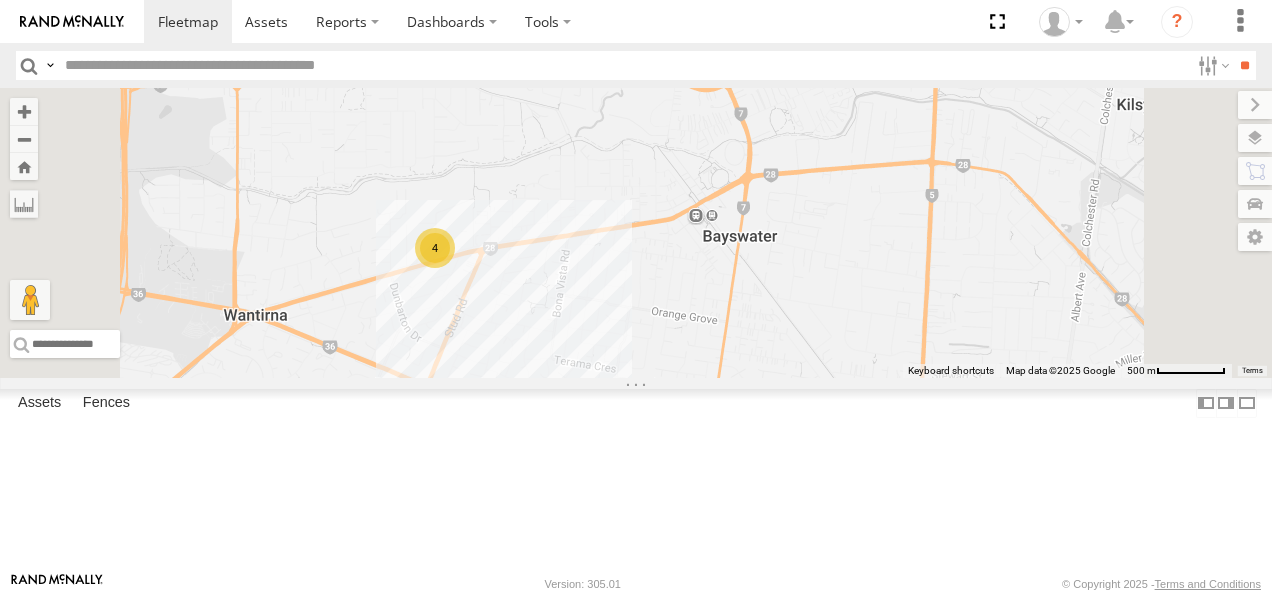 drag, startPoint x: 905, startPoint y: 377, endPoint x: 870, endPoint y: 513, distance: 140.43147 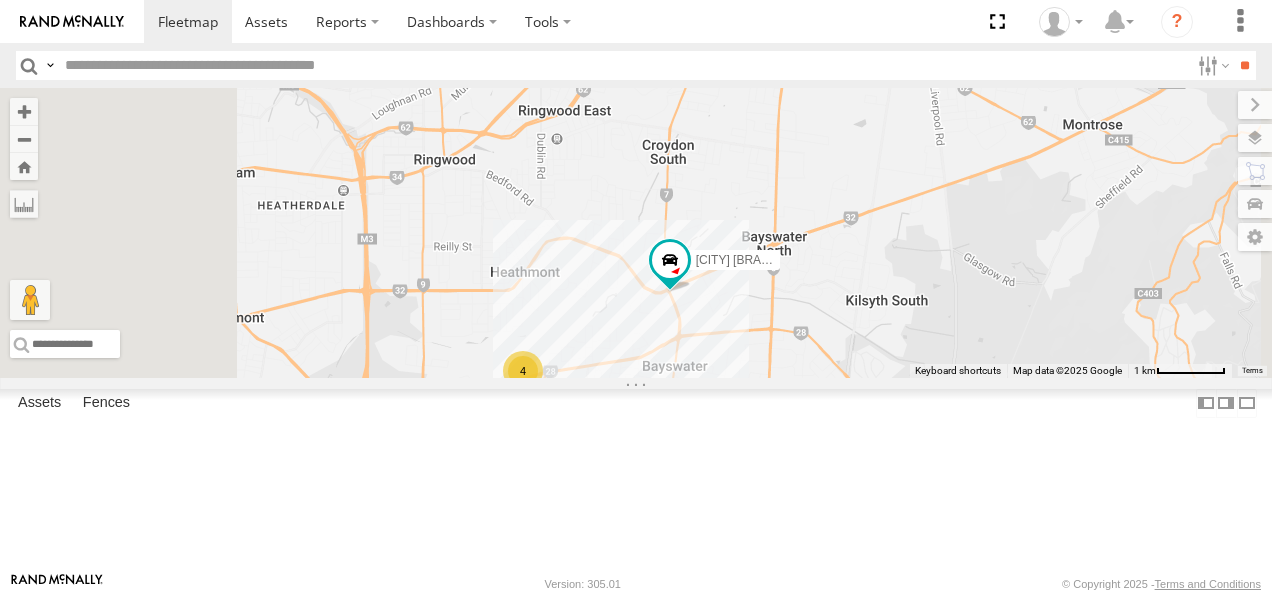 drag, startPoint x: 841, startPoint y: 348, endPoint x: 897, endPoint y: 496, distance: 158.24033 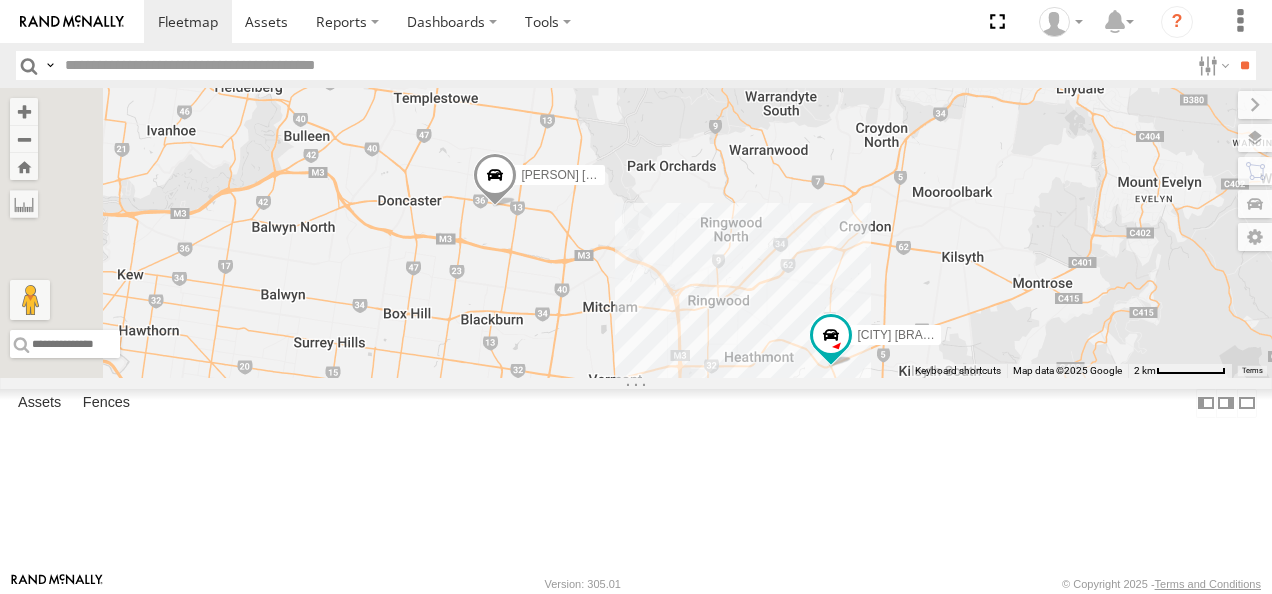 drag, startPoint x: 814, startPoint y: 408, endPoint x: 958, endPoint y: 332, distance: 162.82506 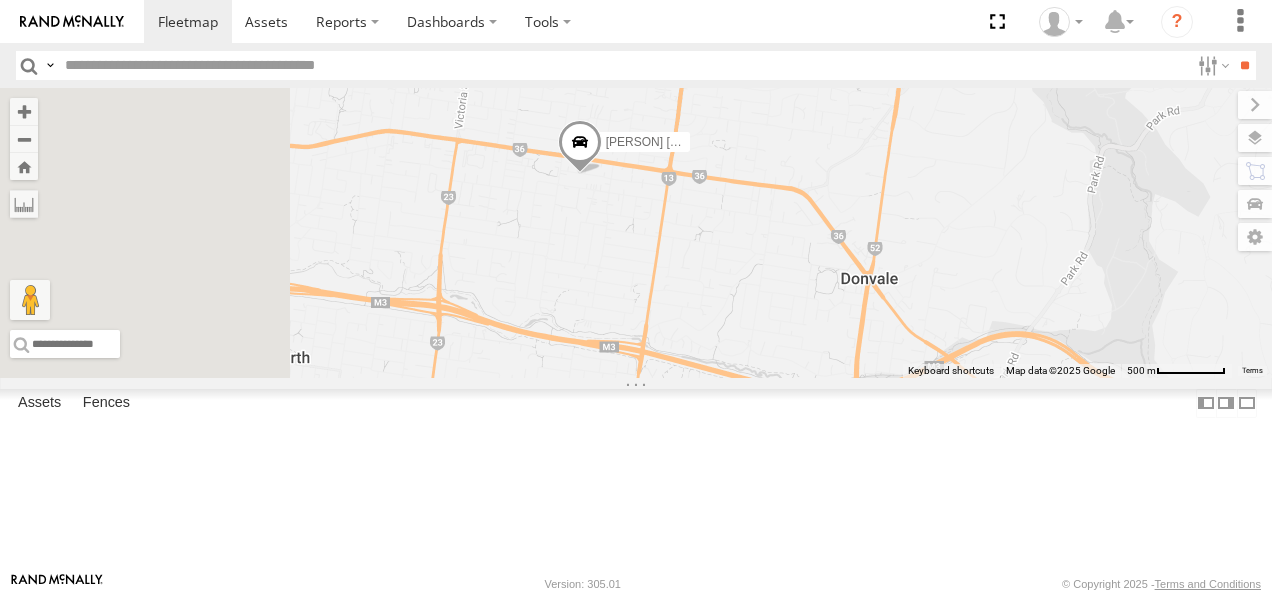drag, startPoint x: 733, startPoint y: 317, endPoint x: 994, endPoint y: 432, distance: 285.2122 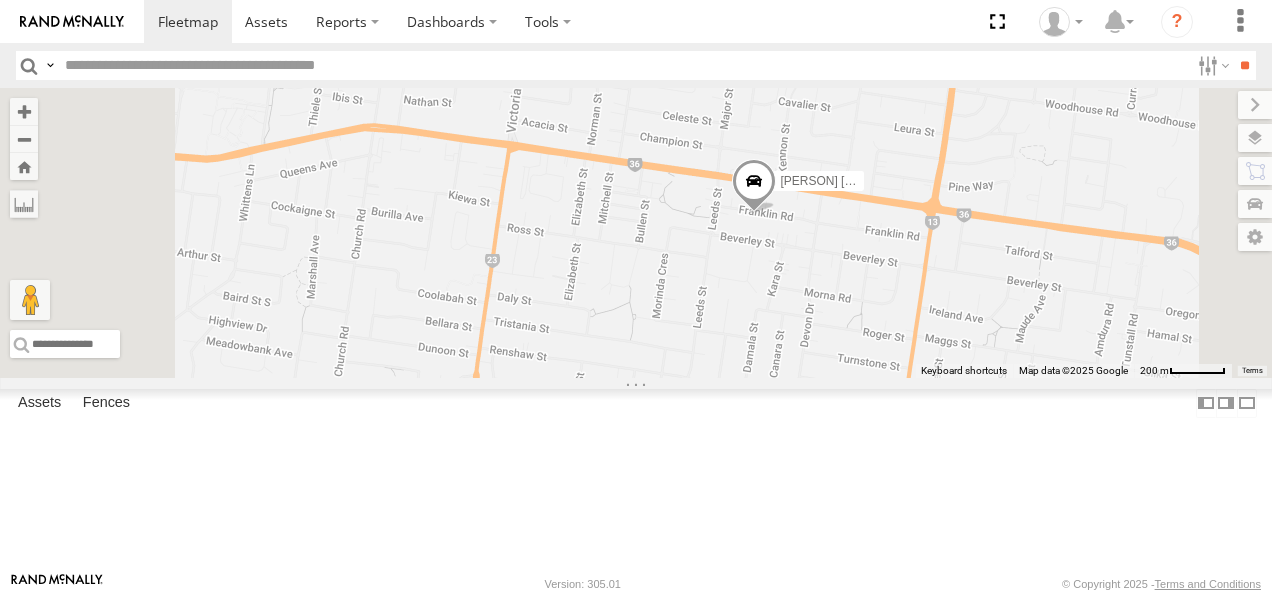 drag, startPoint x: 848, startPoint y: 388, endPoint x: 890, endPoint y: 485, distance: 105.702415 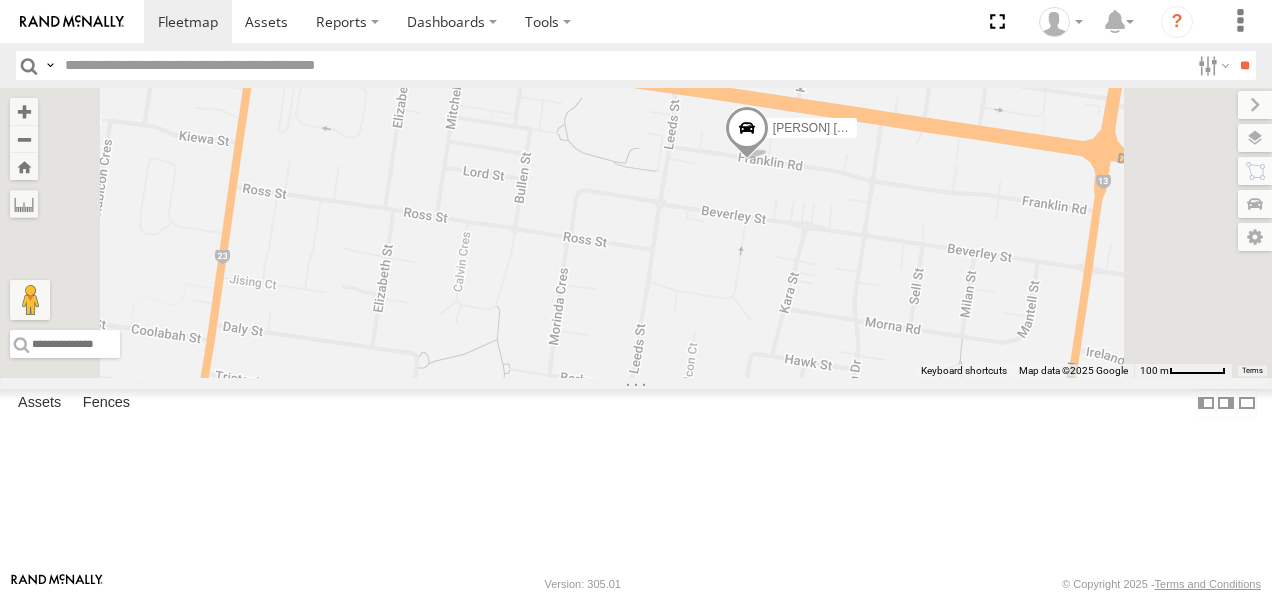 drag, startPoint x: 1034, startPoint y: 331, endPoint x: 912, endPoint y: 449, distance: 169.7292 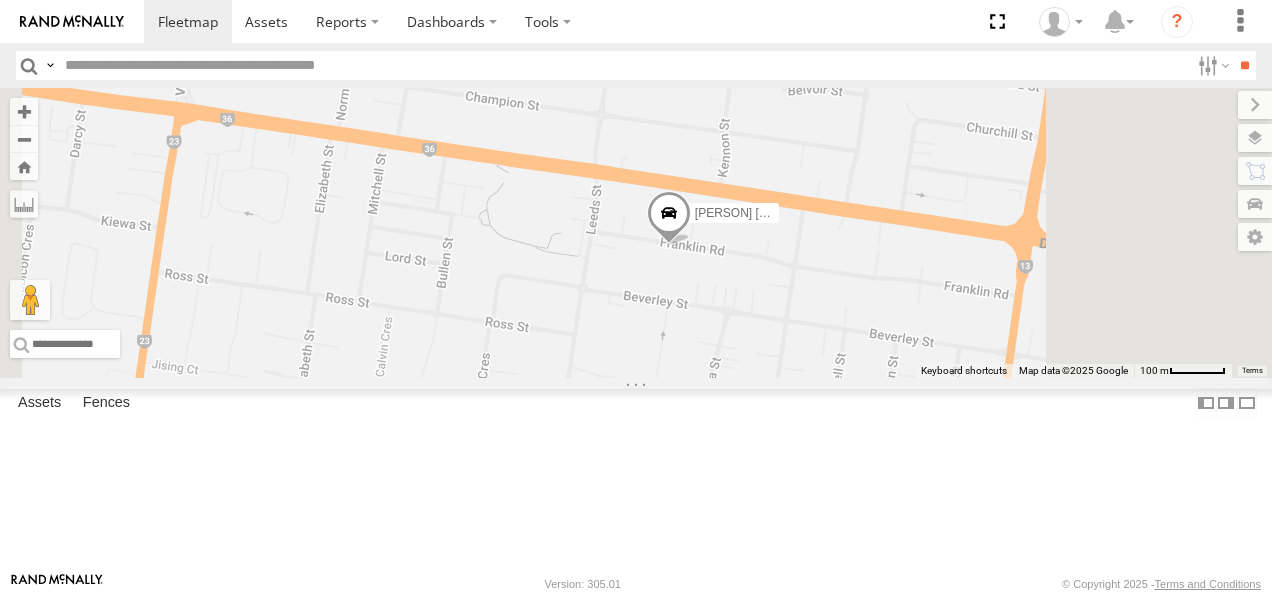 click at bounding box center [669, 219] 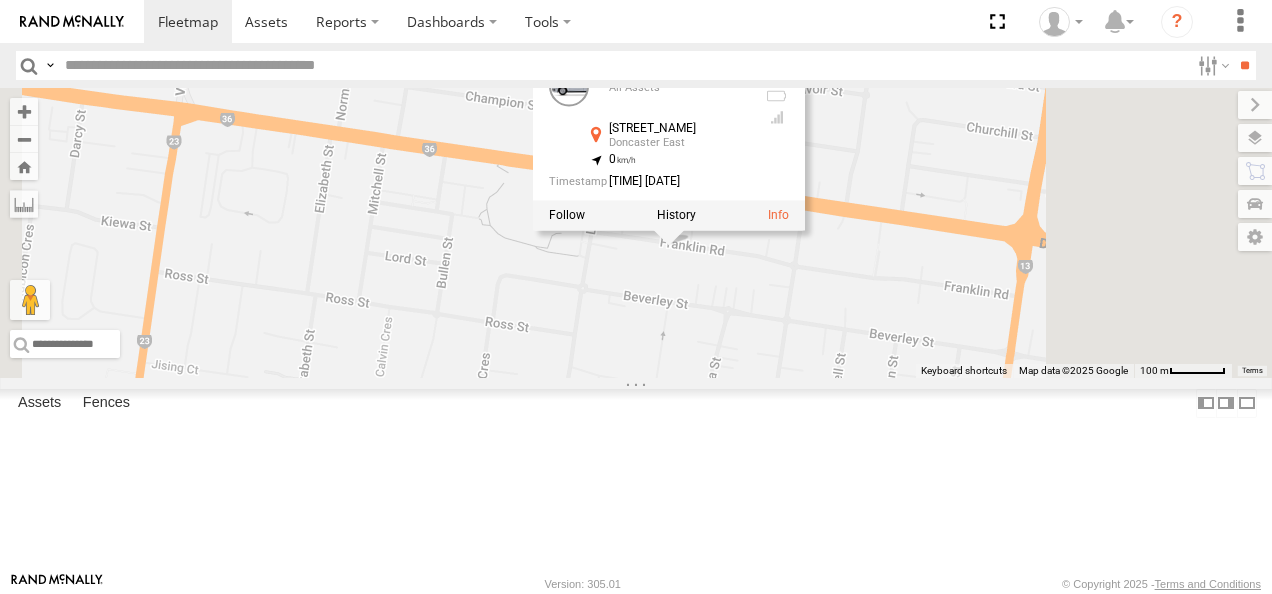 click on "Jennifer BMW All Assets Franklin Rd Doncaster East -37.78929 ,  145.15426 0 08:37:48 07/08/2025" at bounding box center (669, 141) 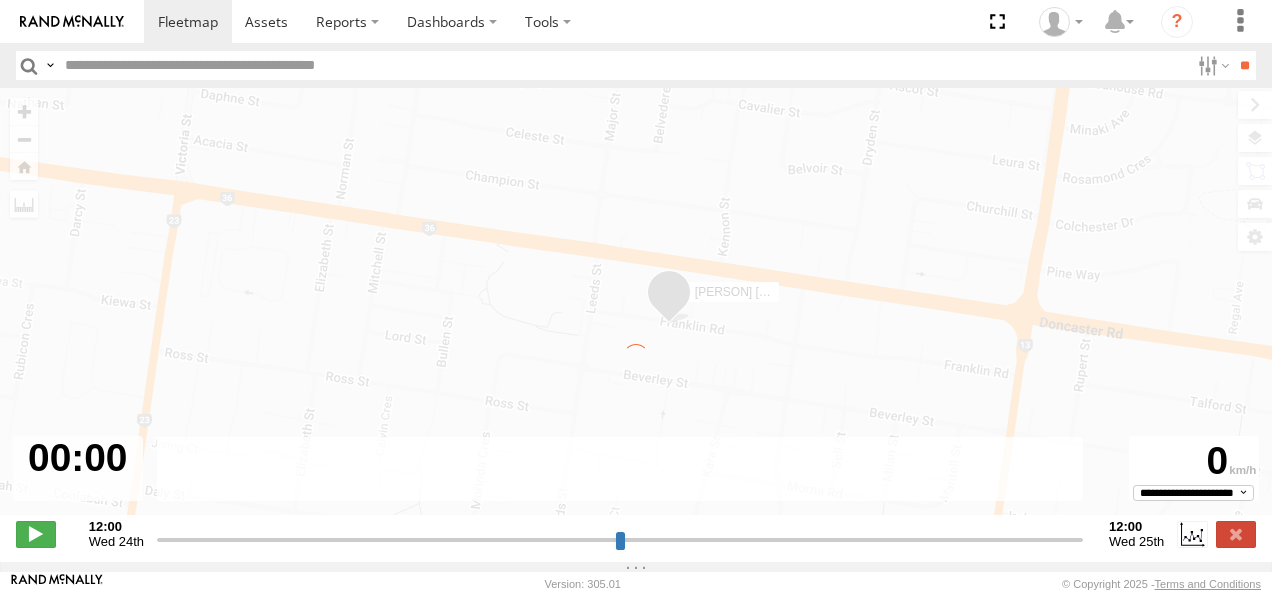 type on "**********" 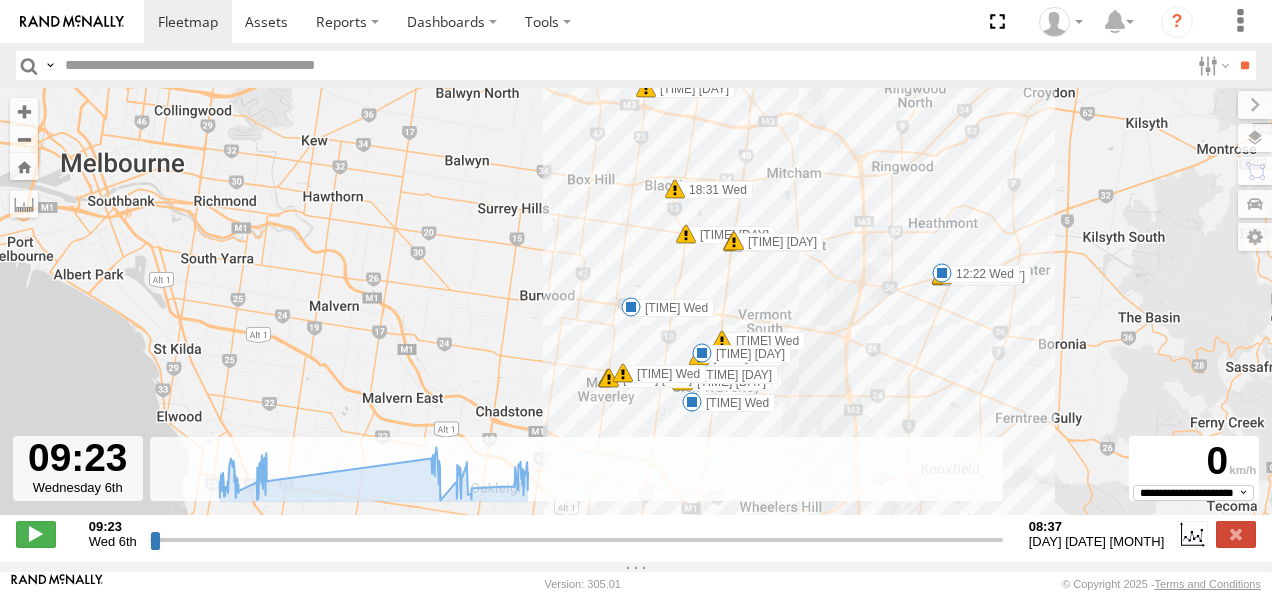 drag, startPoint x: 562, startPoint y: 356, endPoint x: 602, endPoint y: 353, distance: 40.112343 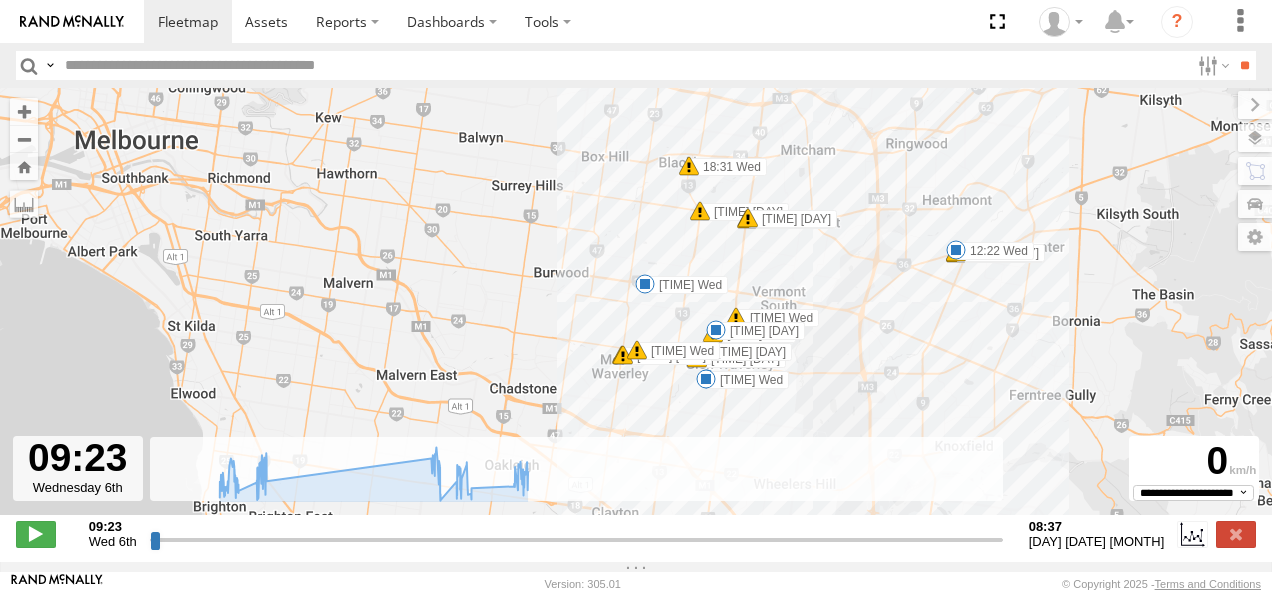 drag, startPoint x: 634, startPoint y: 320, endPoint x: 664, endPoint y: 196, distance: 127.57743 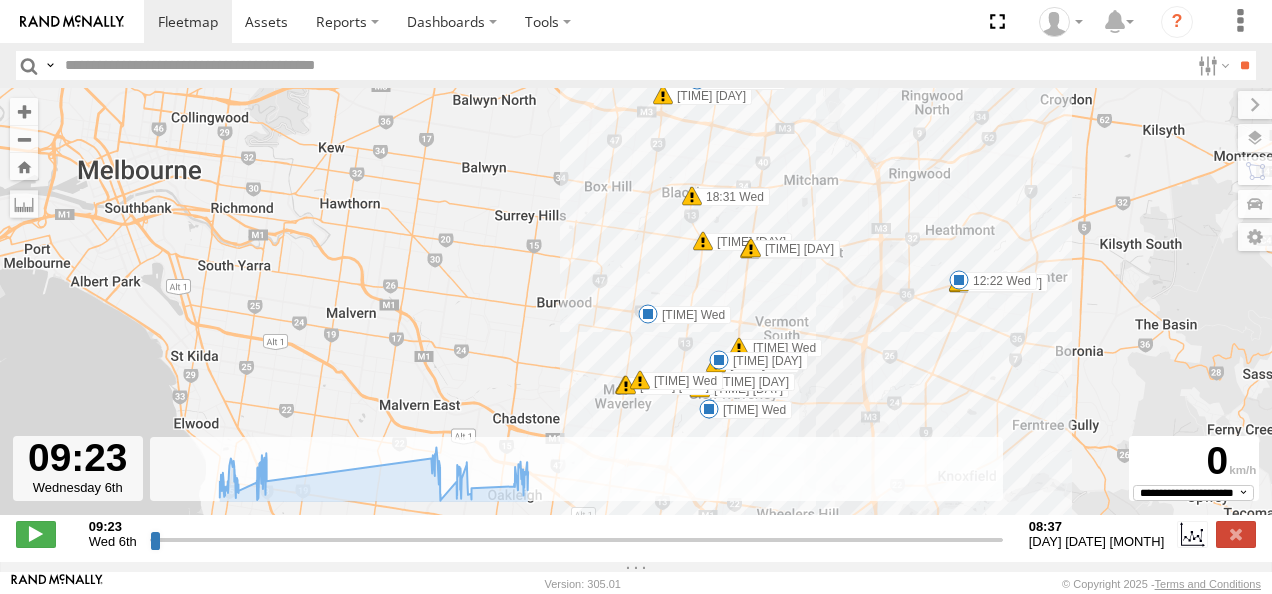drag, startPoint x: 634, startPoint y: 132, endPoint x: 604, endPoint y: 300, distance: 170.65755 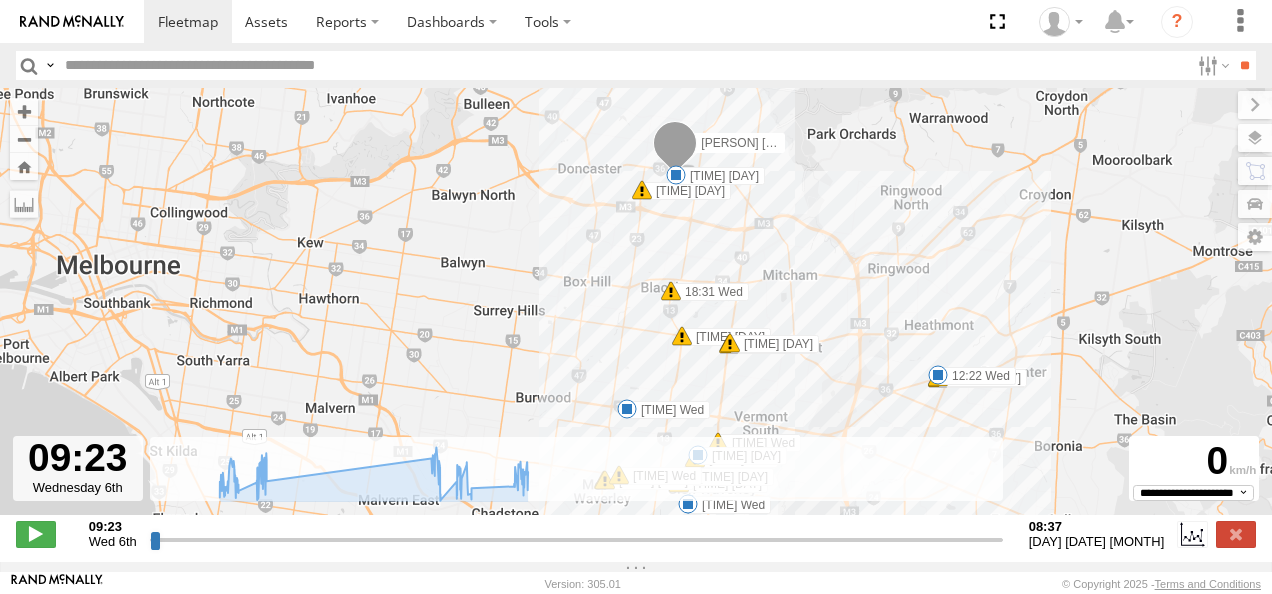 click at bounding box center (642, 190) 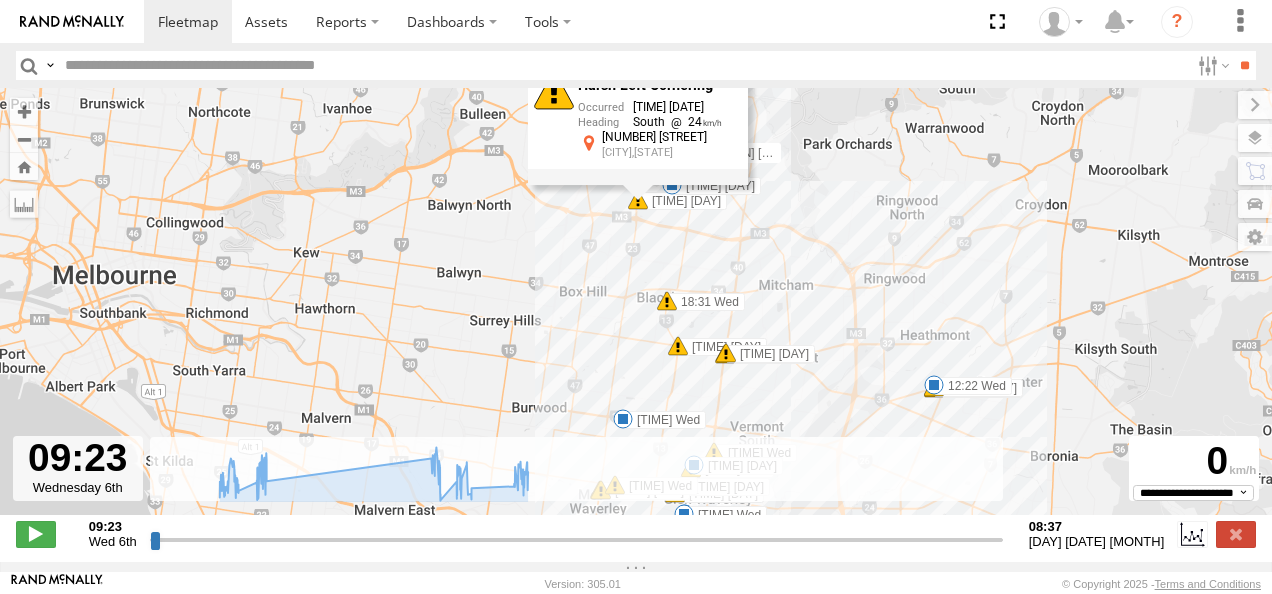 click at bounding box center [678, 346] 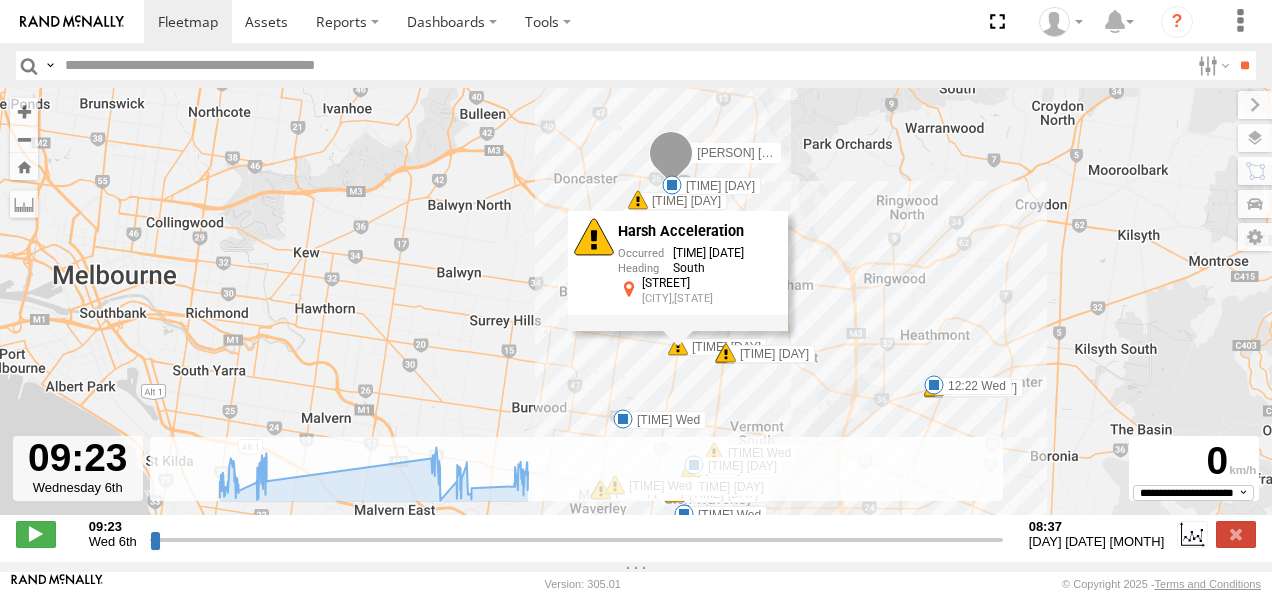click at bounding box center [726, 353] 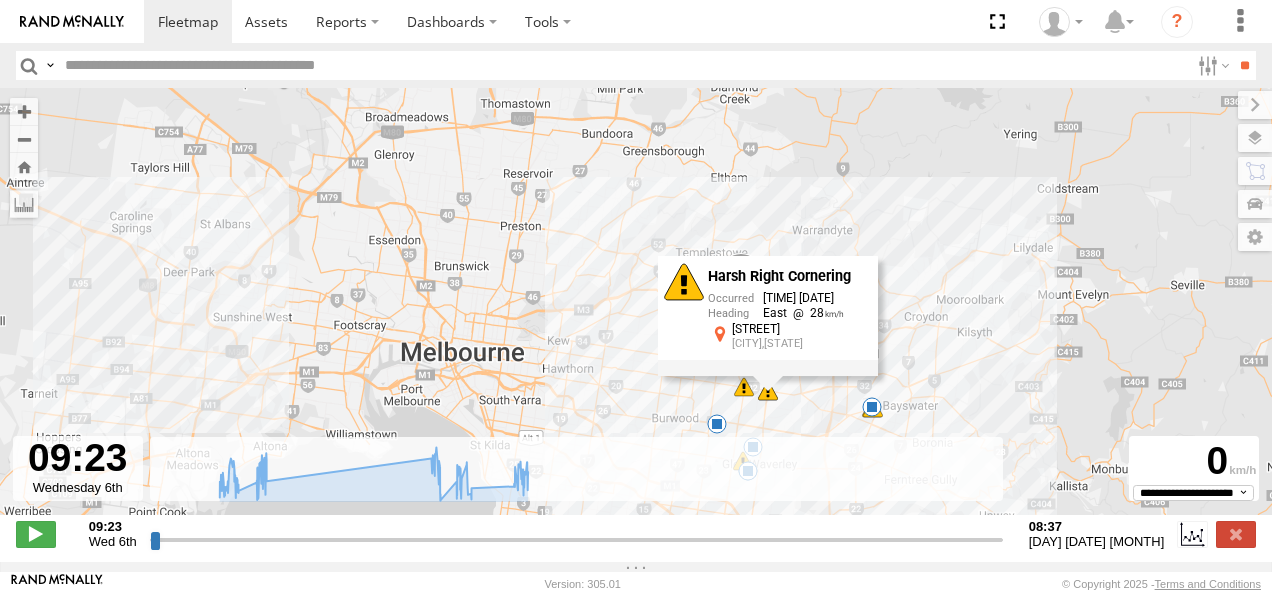 drag, startPoint x: 798, startPoint y: 413, endPoint x: 791, endPoint y: 336, distance: 77.31753 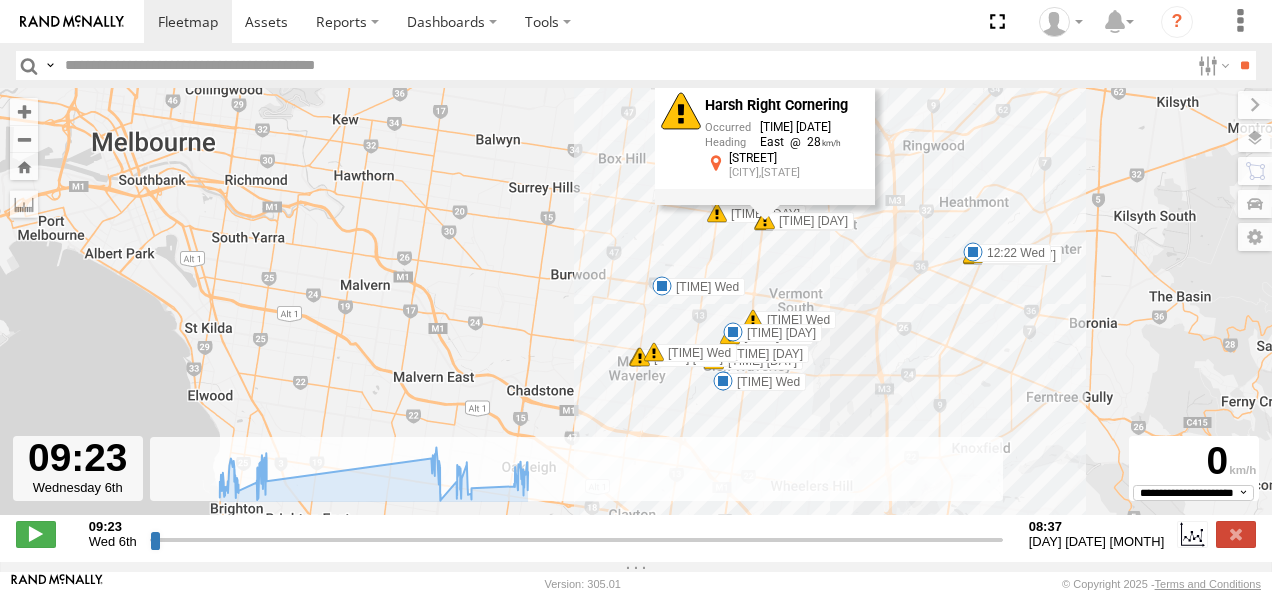 drag, startPoint x: 785, startPoint y: 330, endPoint x: 791, endPoint y: 303, distance: 27.658634 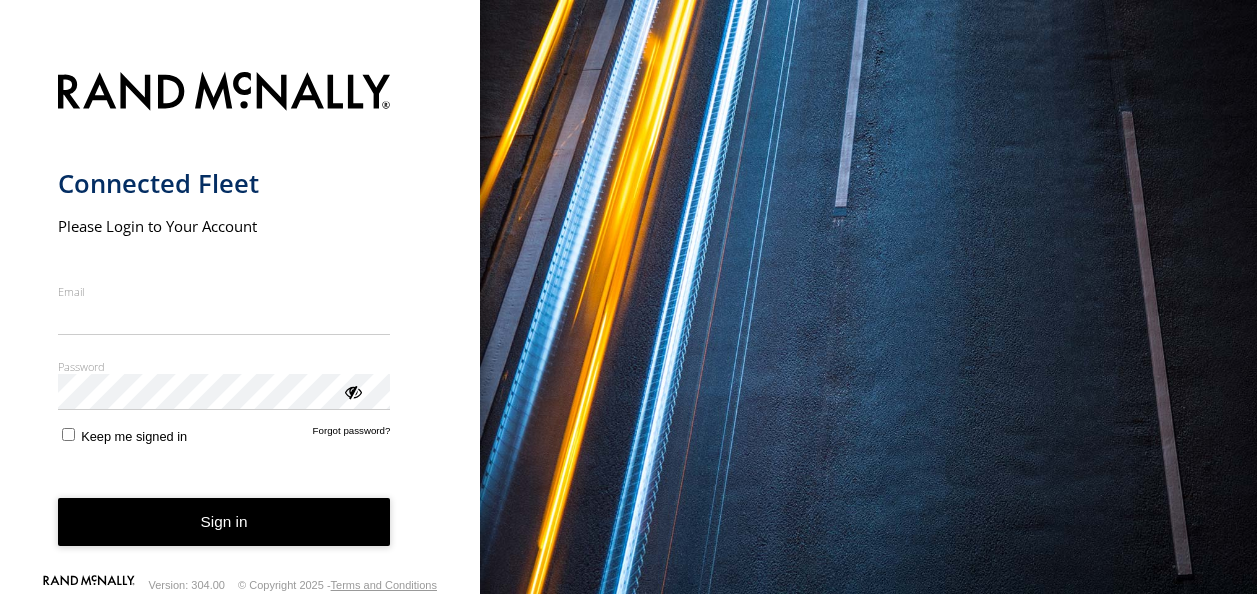 scroll, scrollTop: 0, scrollLeft: 0, axis: both 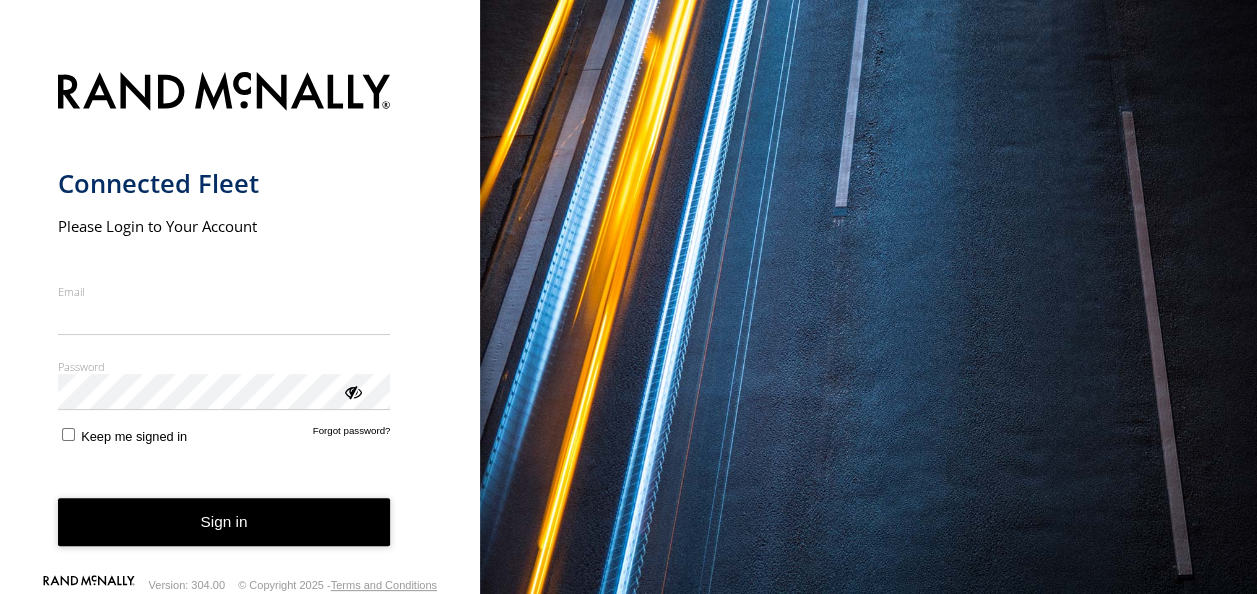 type on "**********" 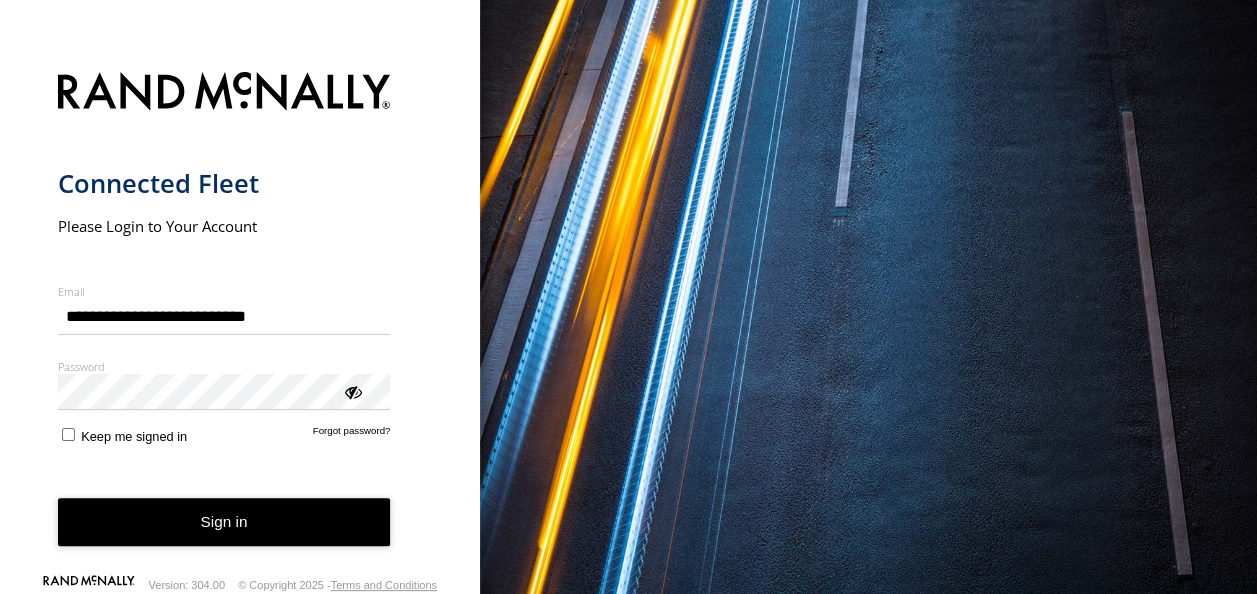 click on "Sign in" at bounding box center (224, 522) 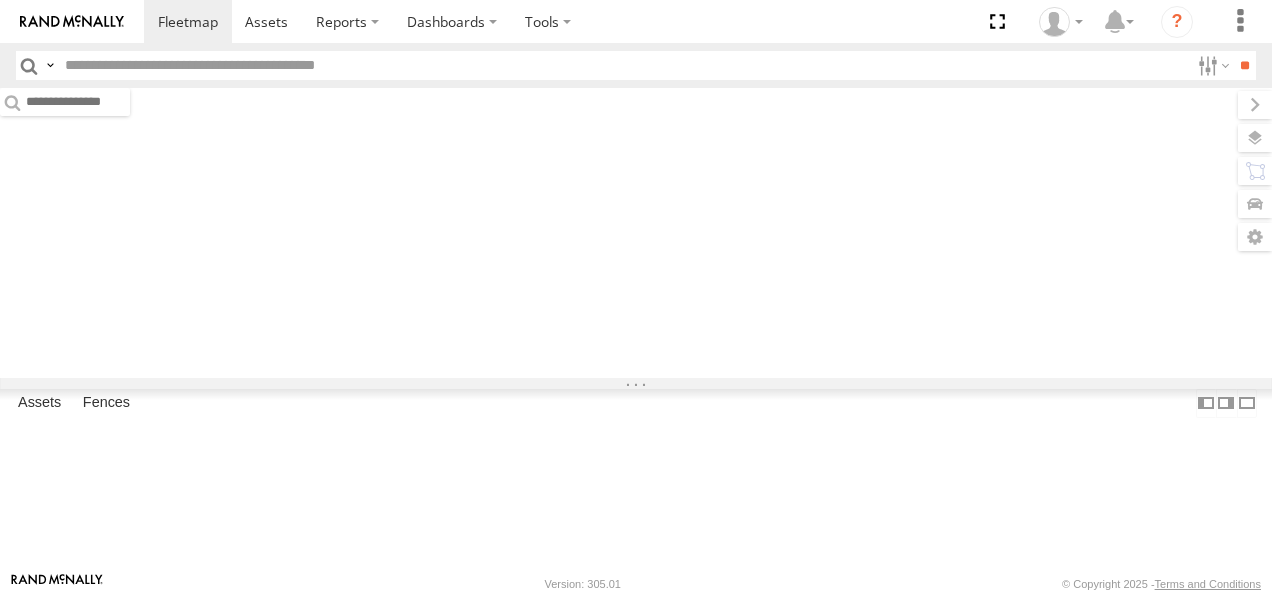 scroll, scrollTop: 0, scrollLeft: 0, axis: both 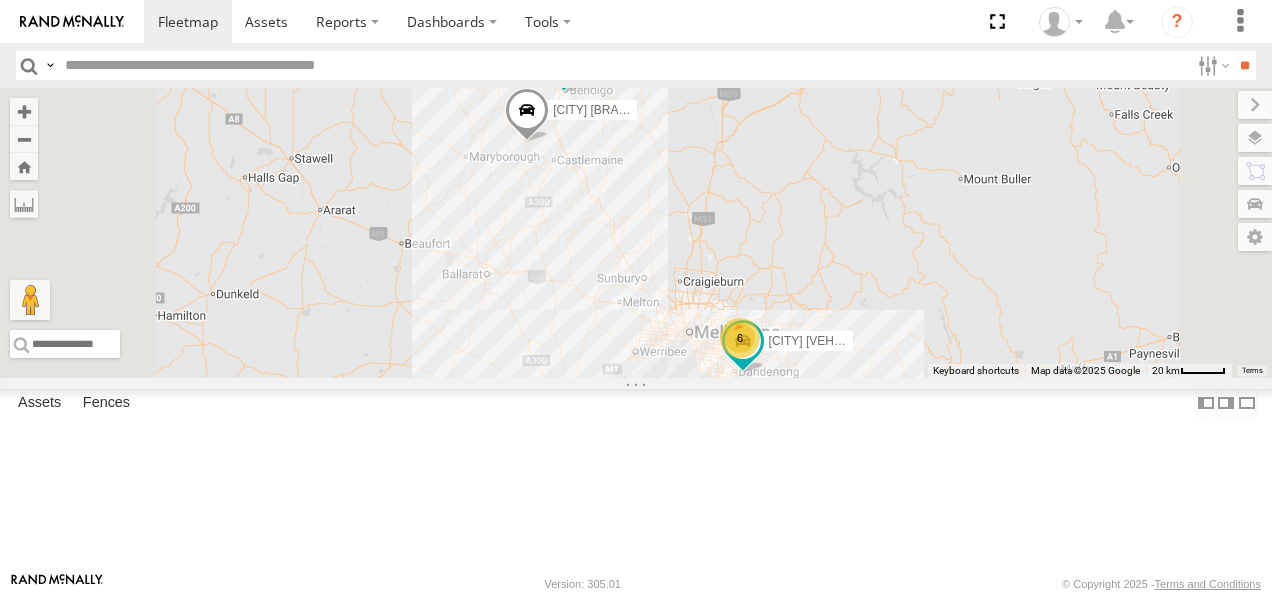 click on "[VEHICLE_TYPE]" at bounding box center (0, 0) 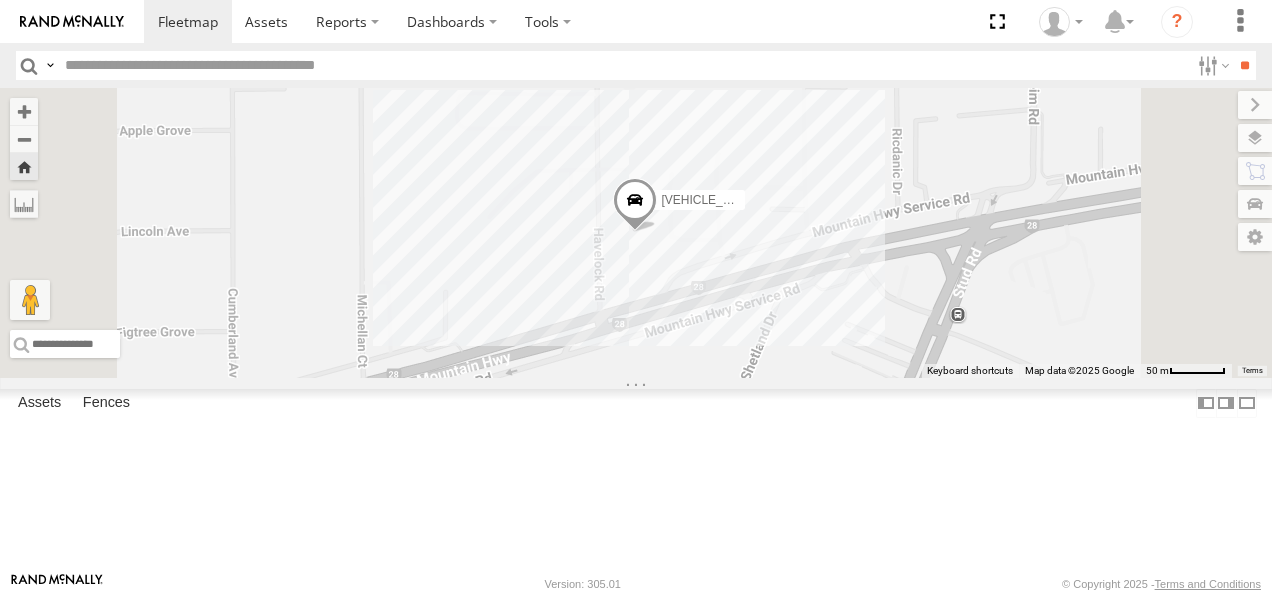 click at bounding box center (635, 205) 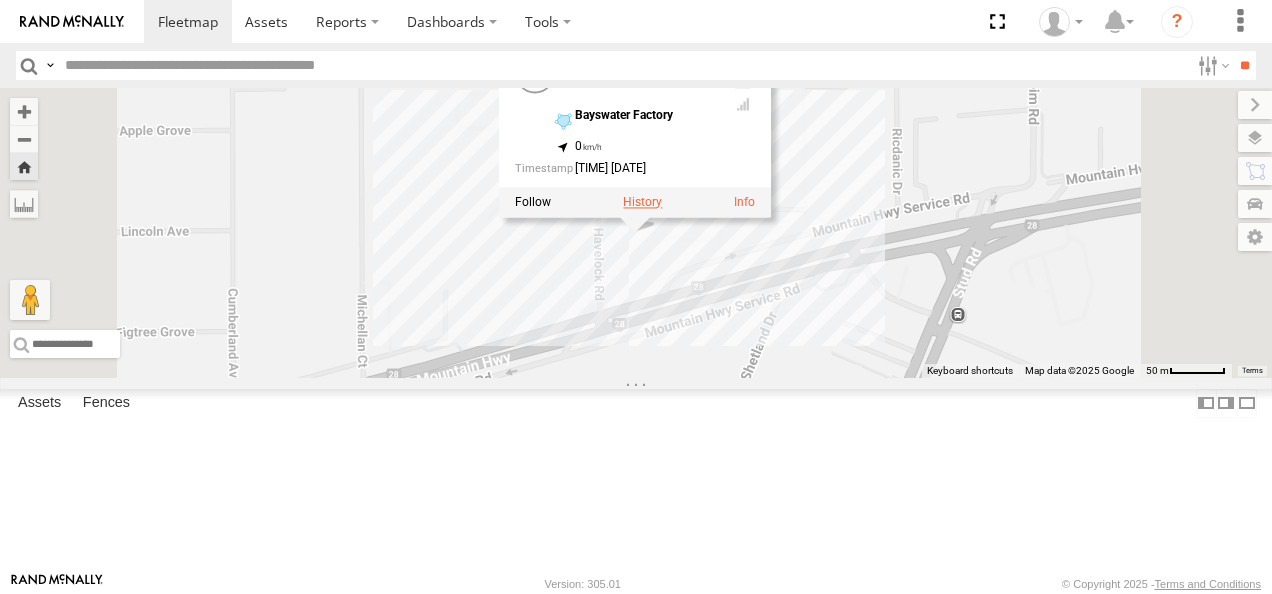 click at bounding box center (642, 202) 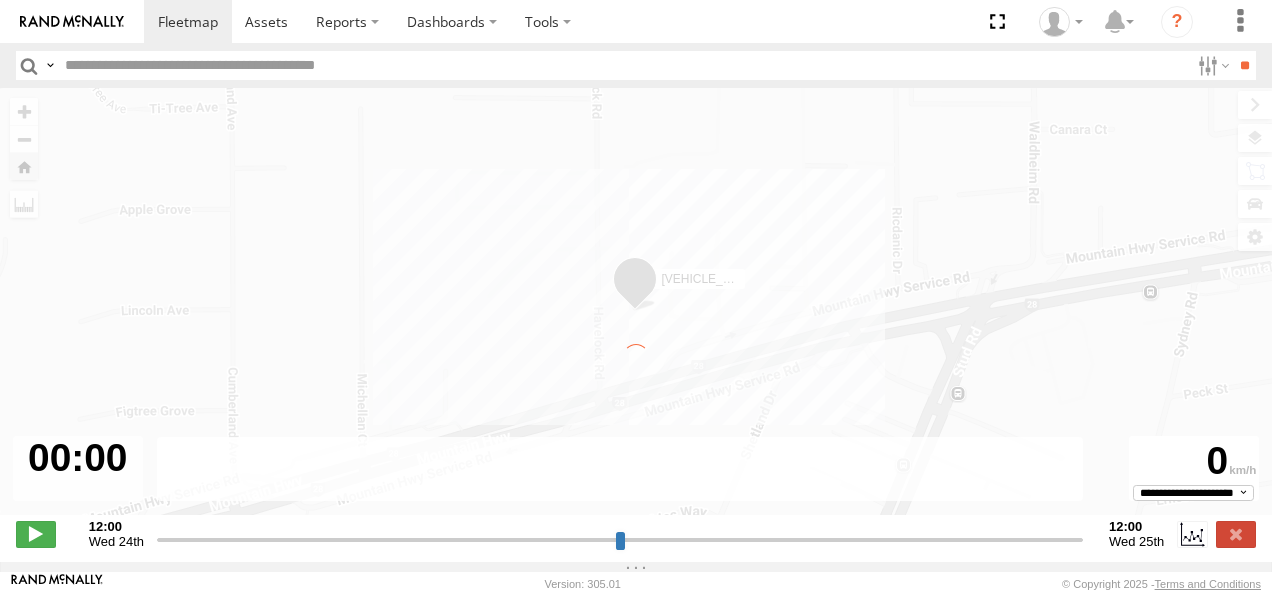type on "**********" 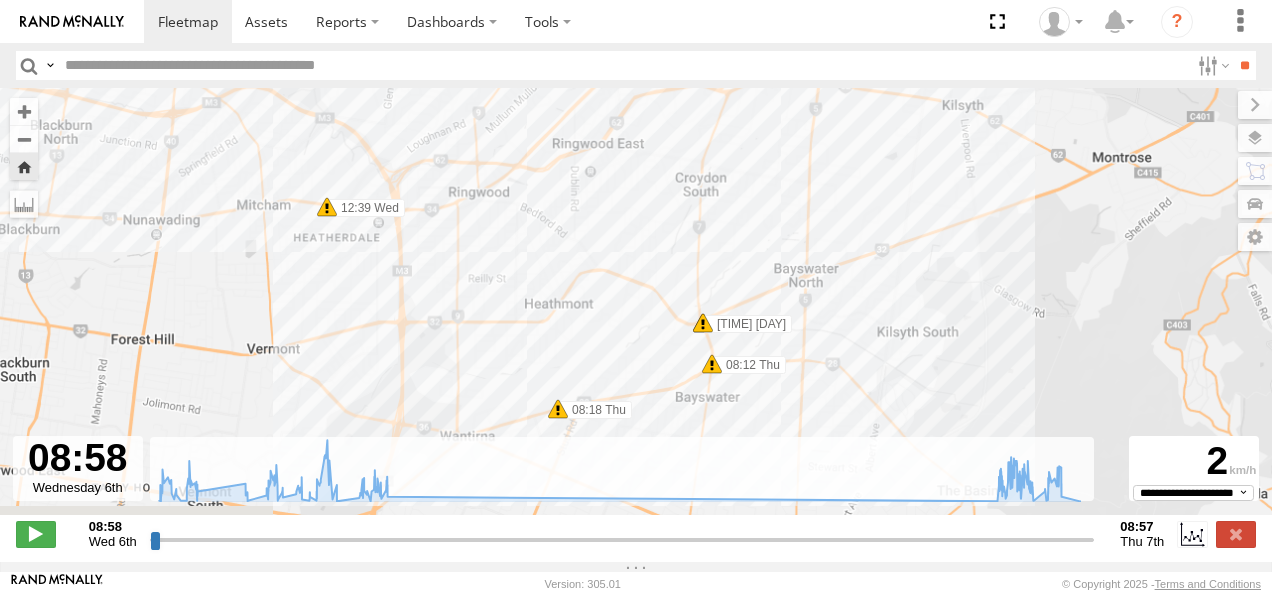 drag, startPoint x: 838, startPoint y: 390, endPoint x: 885, endPoint y: 209, distance: 187.00267 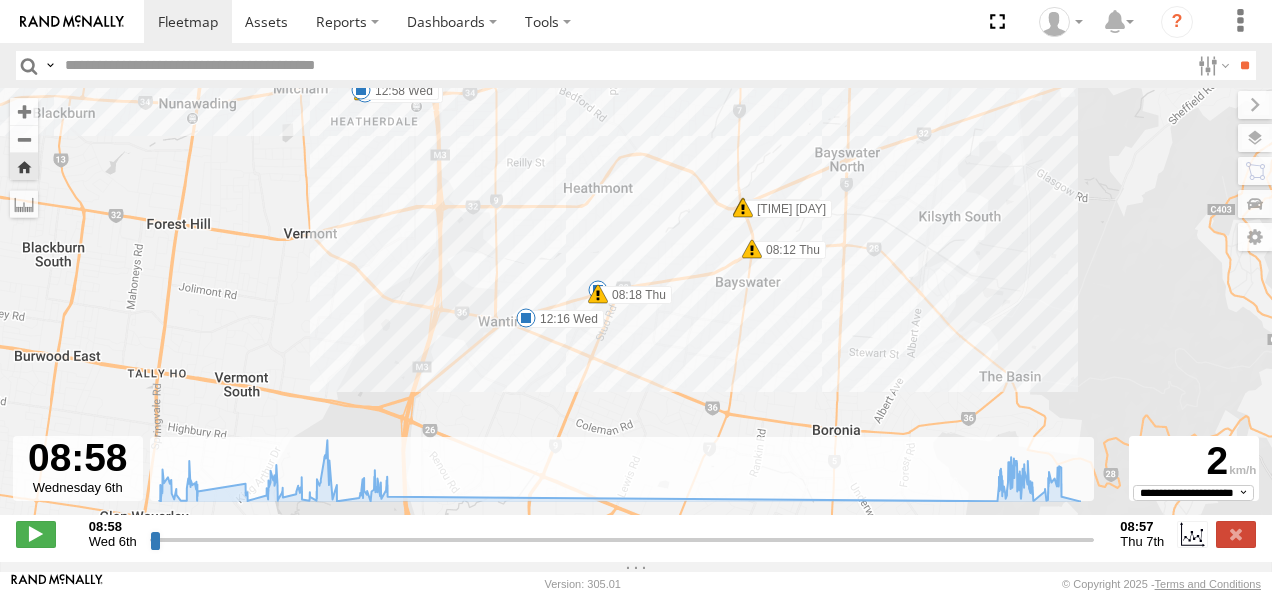 drag, startPoint x: 818, startPoint y: 307, endPoint x: 849, endPoint y: 199, distance: 112.36102 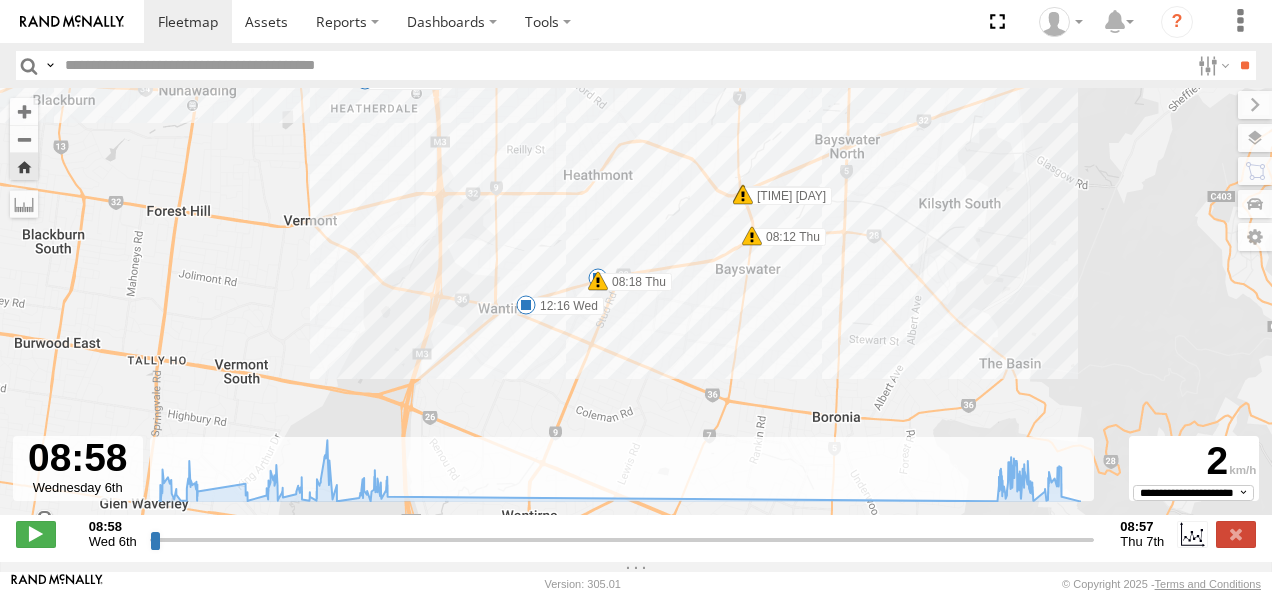 click at bounding box center [743, 195] 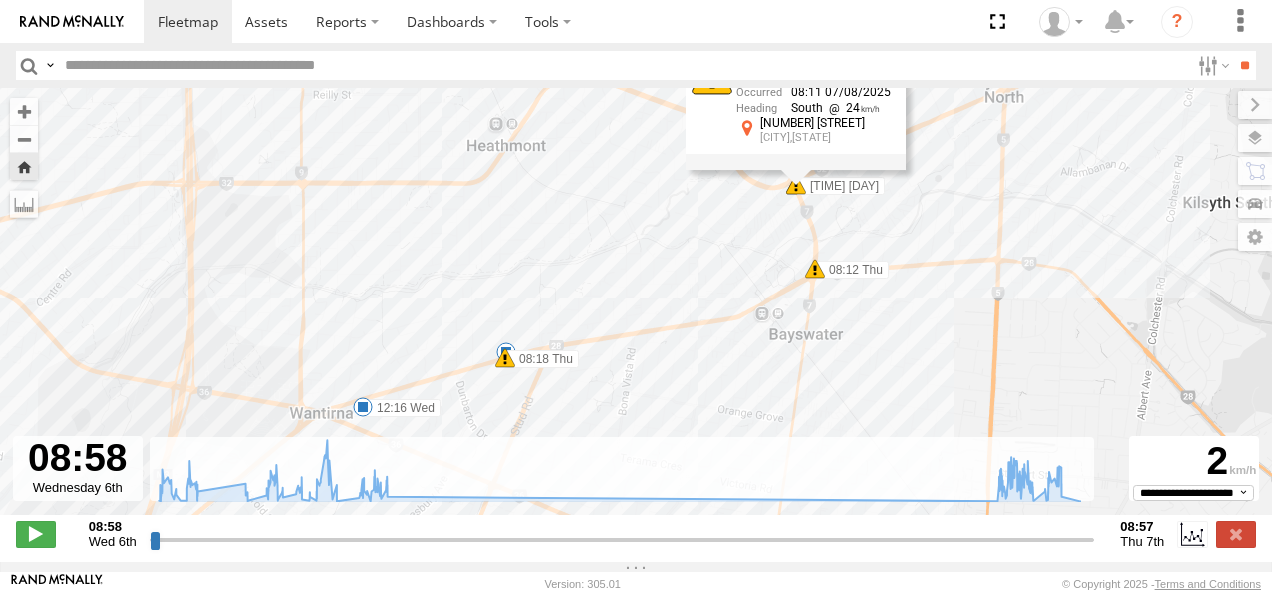 drag, startPoint x: 887, startPoint y: 237, endPoint x: 881, endPoint y: 326, distance: 89.20202 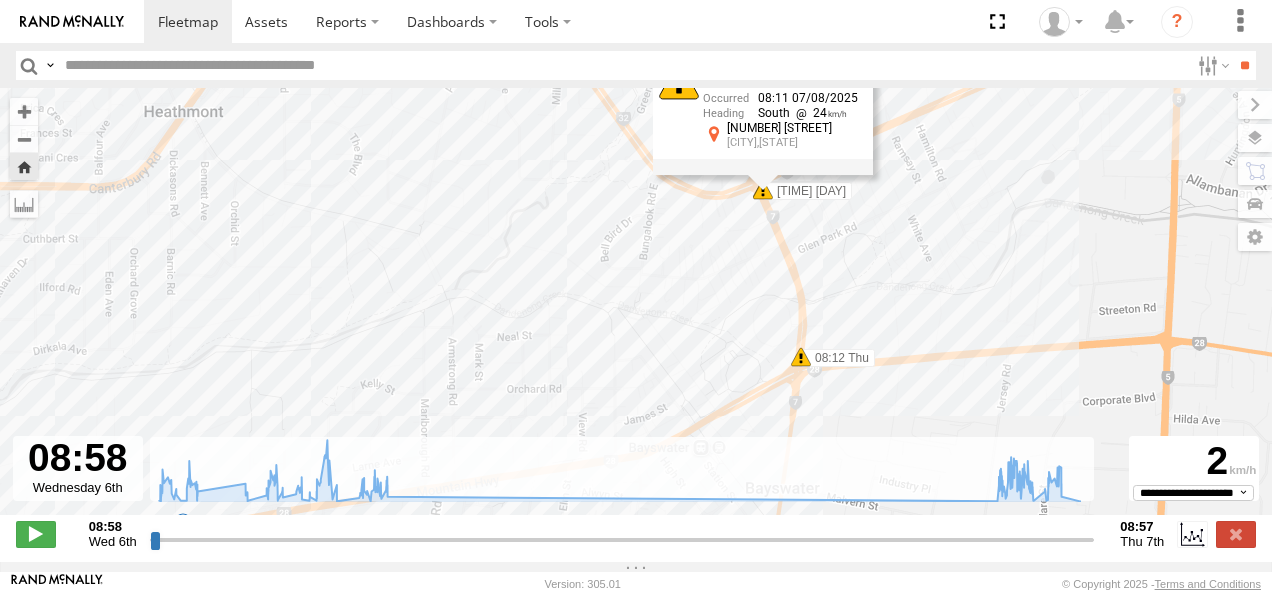 drag, startPoint x: 900, startPoint y: 237, endPoint x: 896, endPoint y: 344, distance: 107.07474 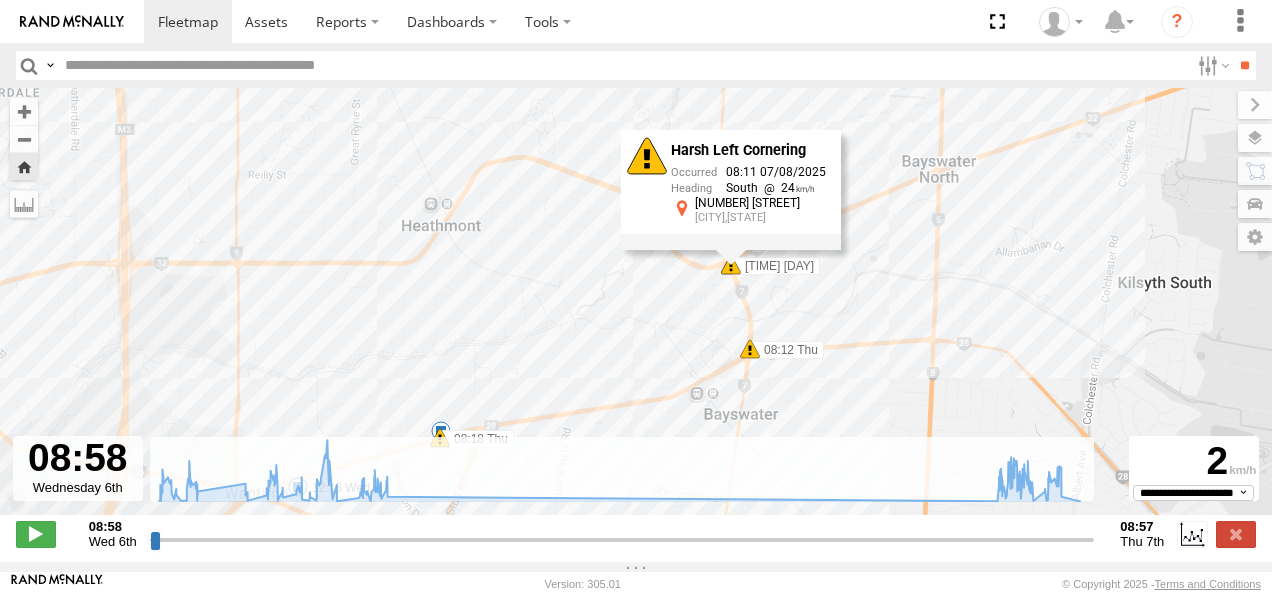click at bounding box center (750, 349) 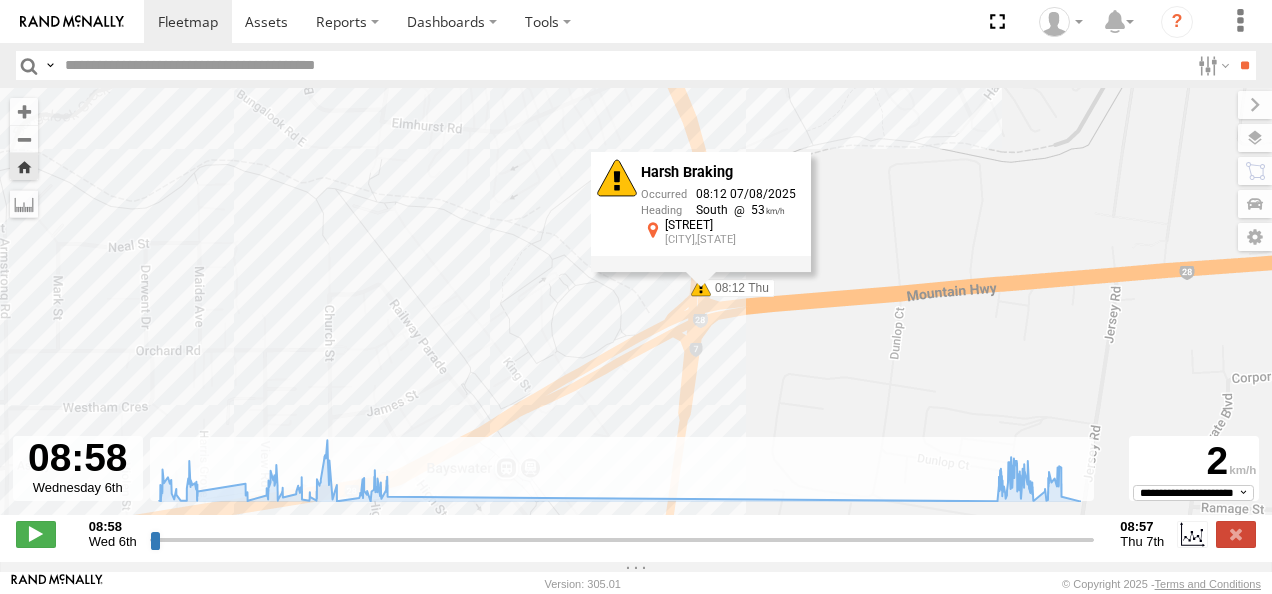 drag, startPoint x: 668, startPoint y: 394, endPoint x: 753, endPoint y: 335, distance: 103.4698 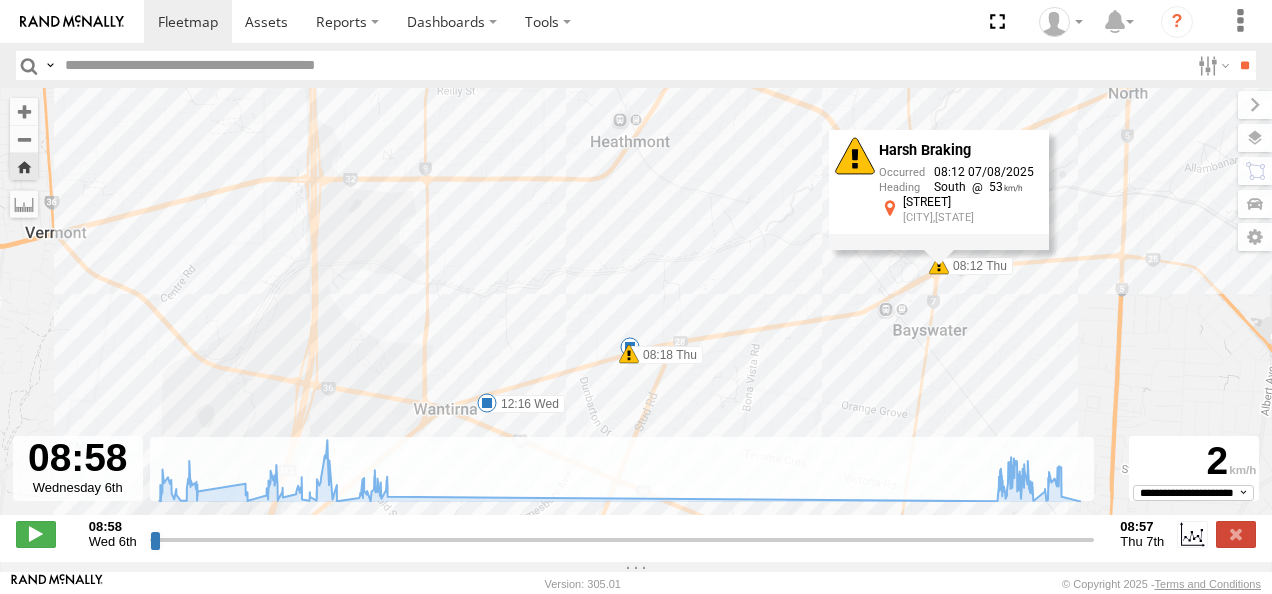 drag, startPoint x: 592, startPoint y: 306, endPoint x: 756, endPoint y: 273, distance: 167.28719 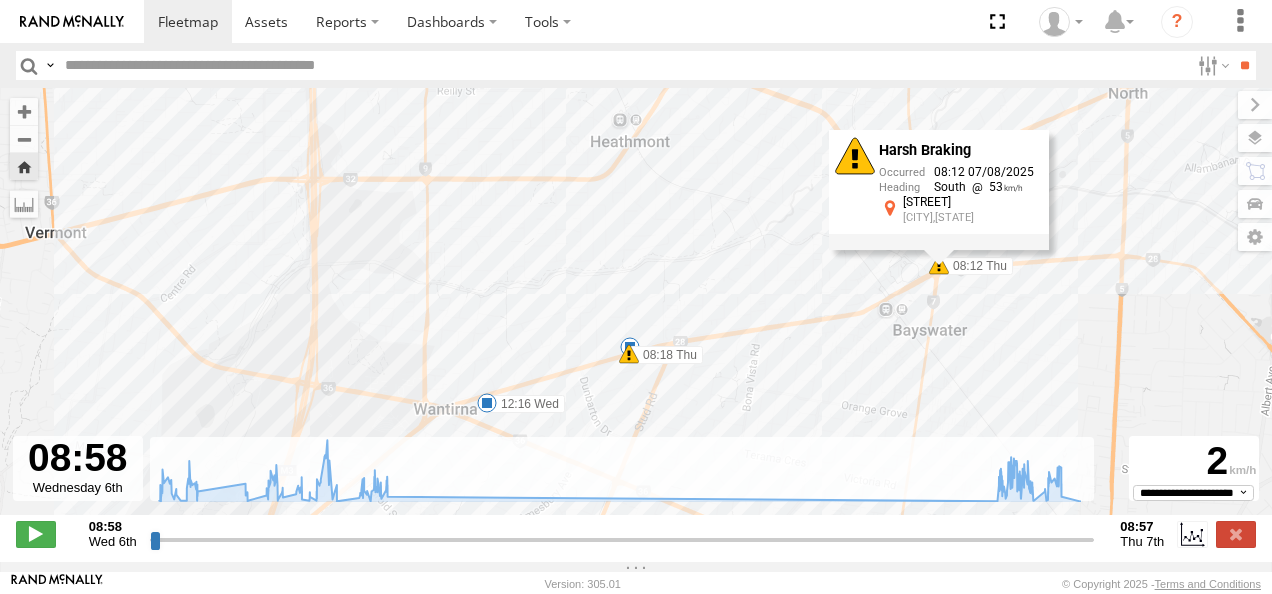click at bounding box center [629, 354] 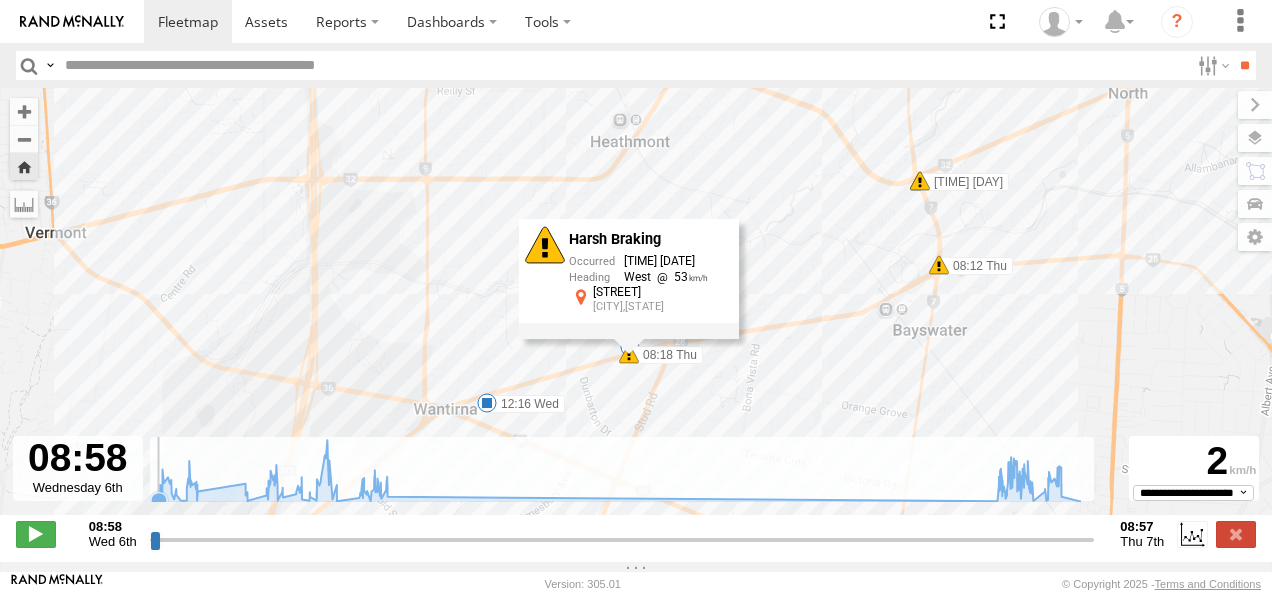 click 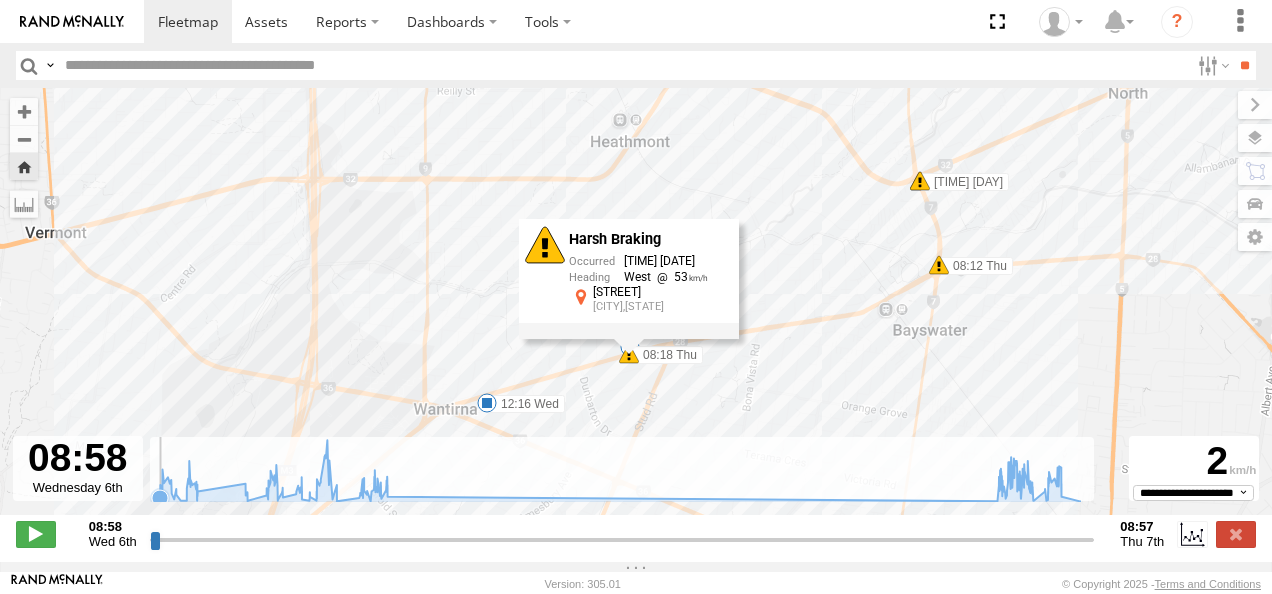click 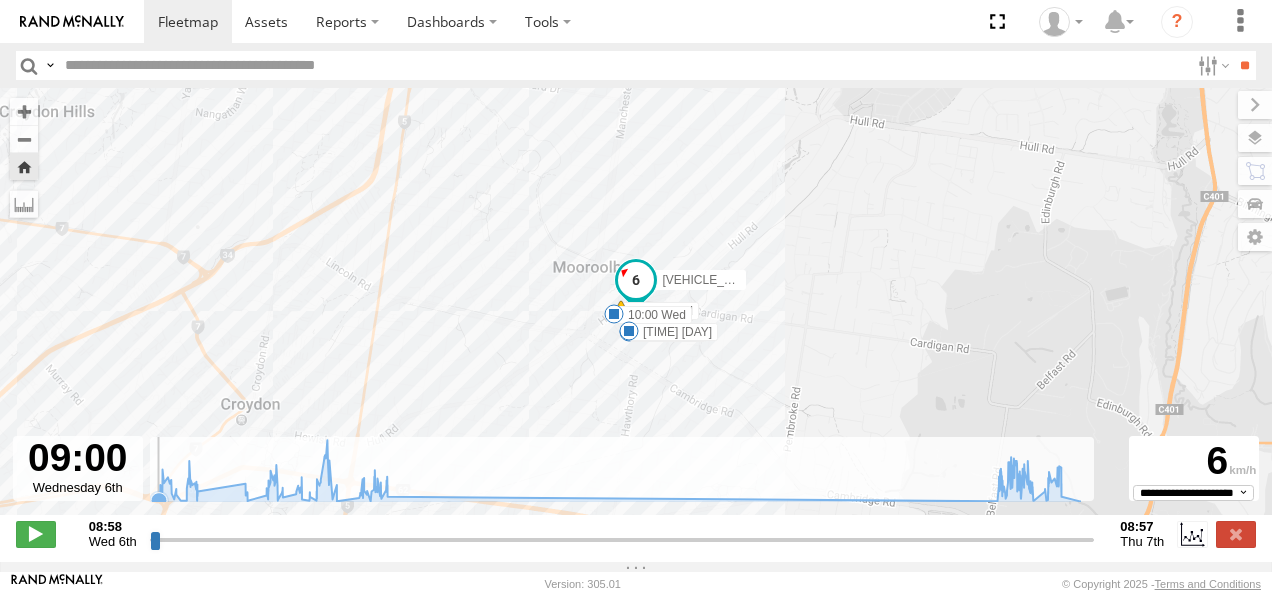 click 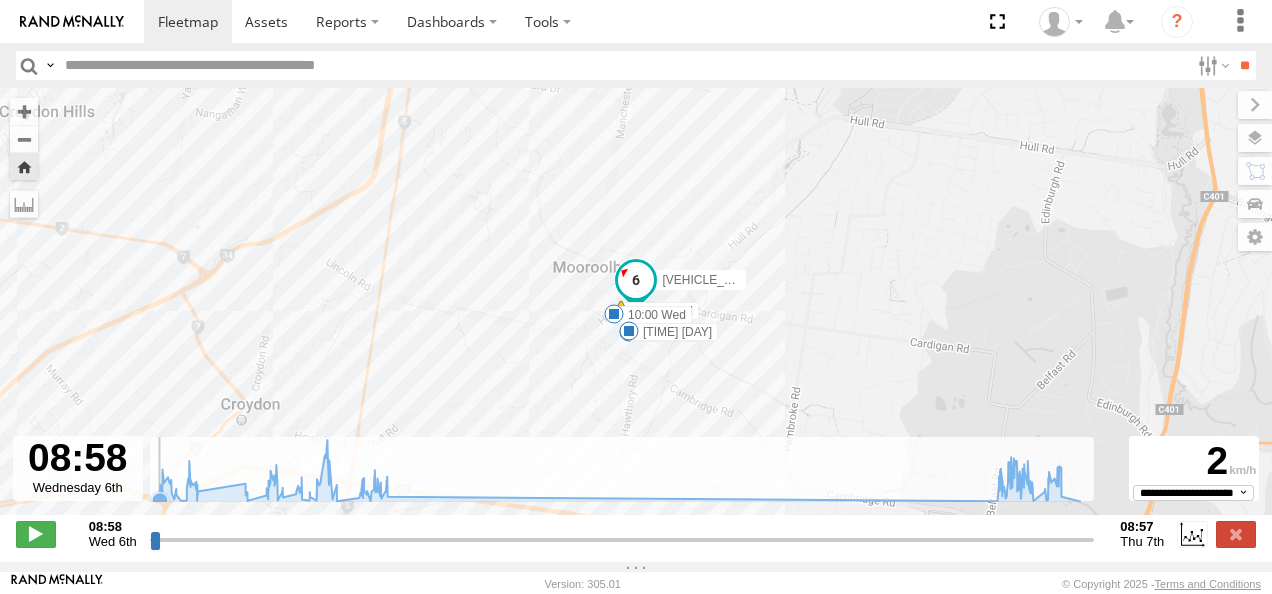 click 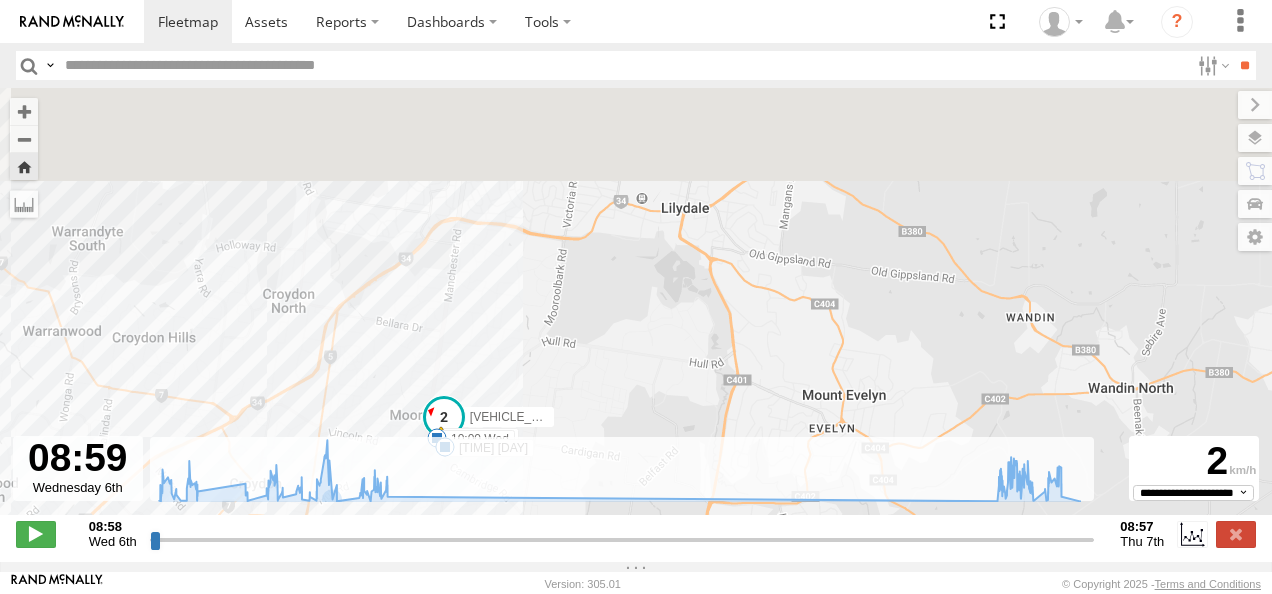 drag, startPoint x: 674, startPoint y: 229, endPoint x: 589, endPoint y: 390, distance: 182.06042 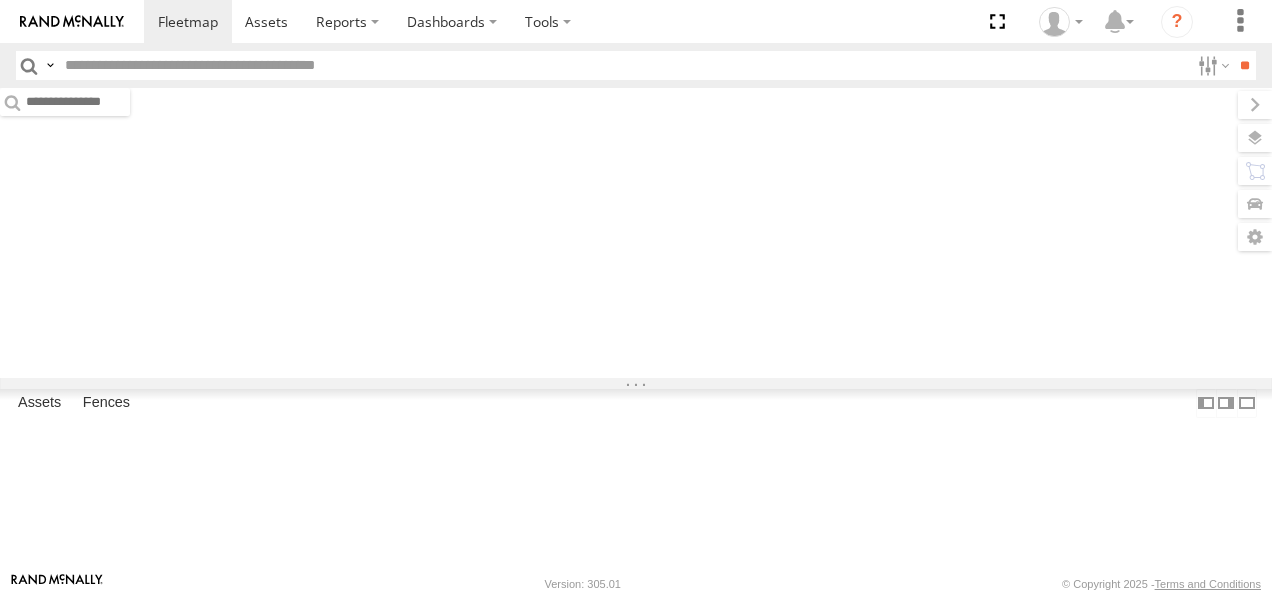 scroll, scrollTop: 0, scrollLeft: 0, axis: both 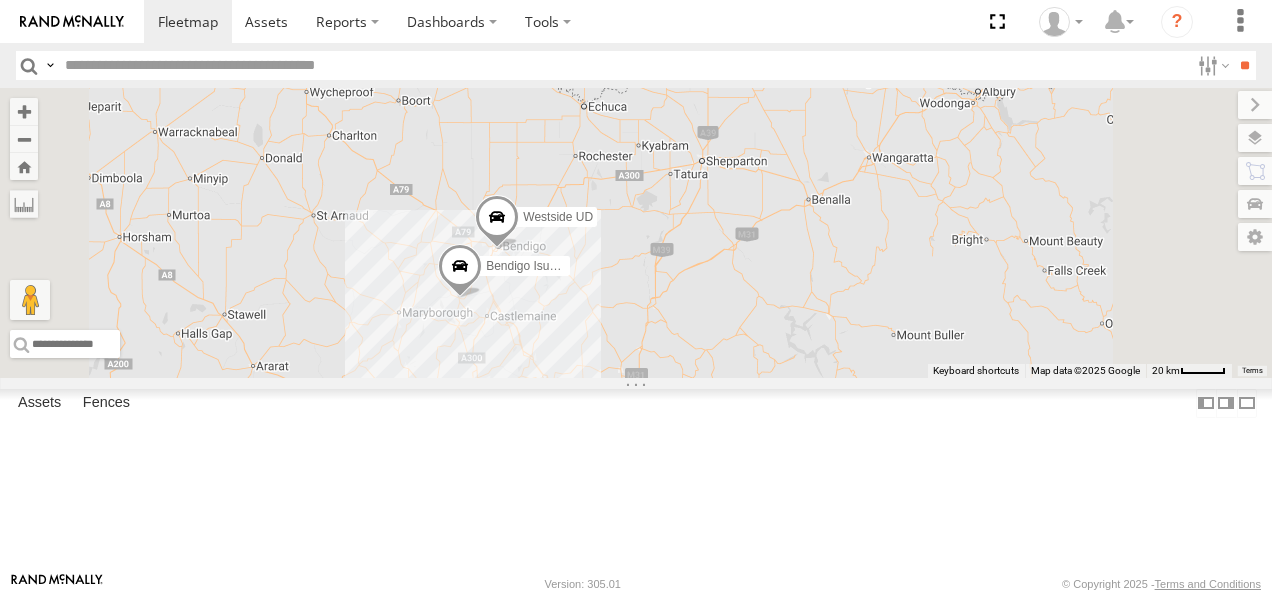 drag, startPoint x: 810, startPoint y: 289, endPoint x: 741, endPoint y: 452, distance: 177.00282 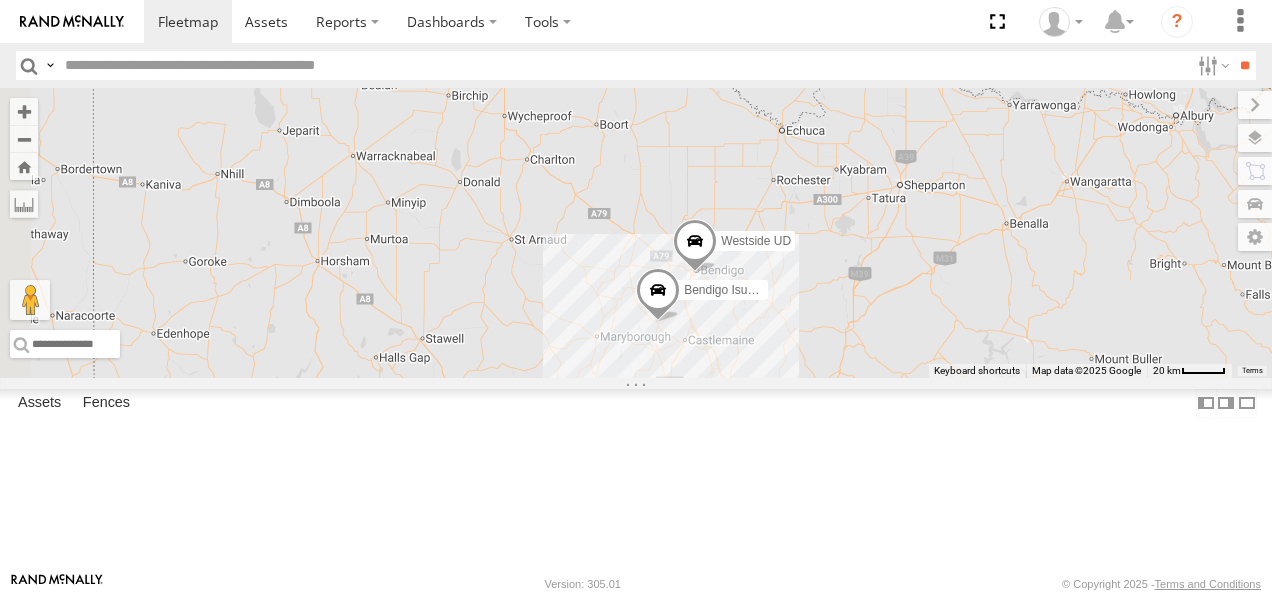 drag, startPoint x: 748, startPoint y: 401, endPoint x: 932, endPoint y: 428, distance: 185.97043 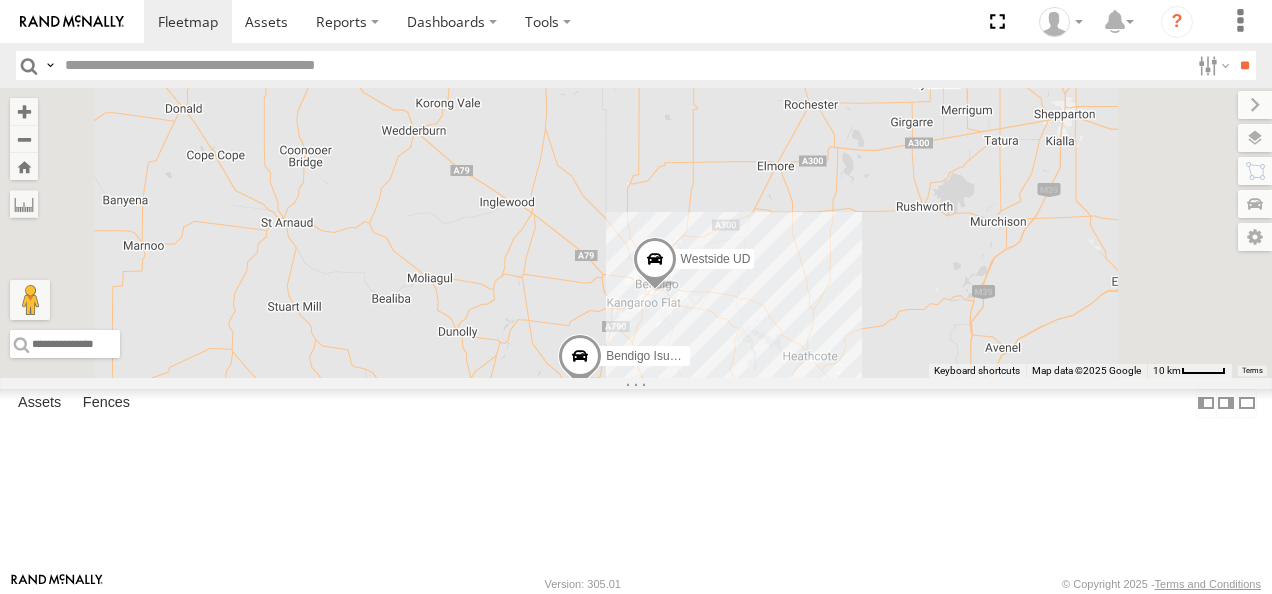 drag, startPoint x: 1049, startPoint y: 392, endPoint x: 932, endPoint y: 475, distance: 143.45033 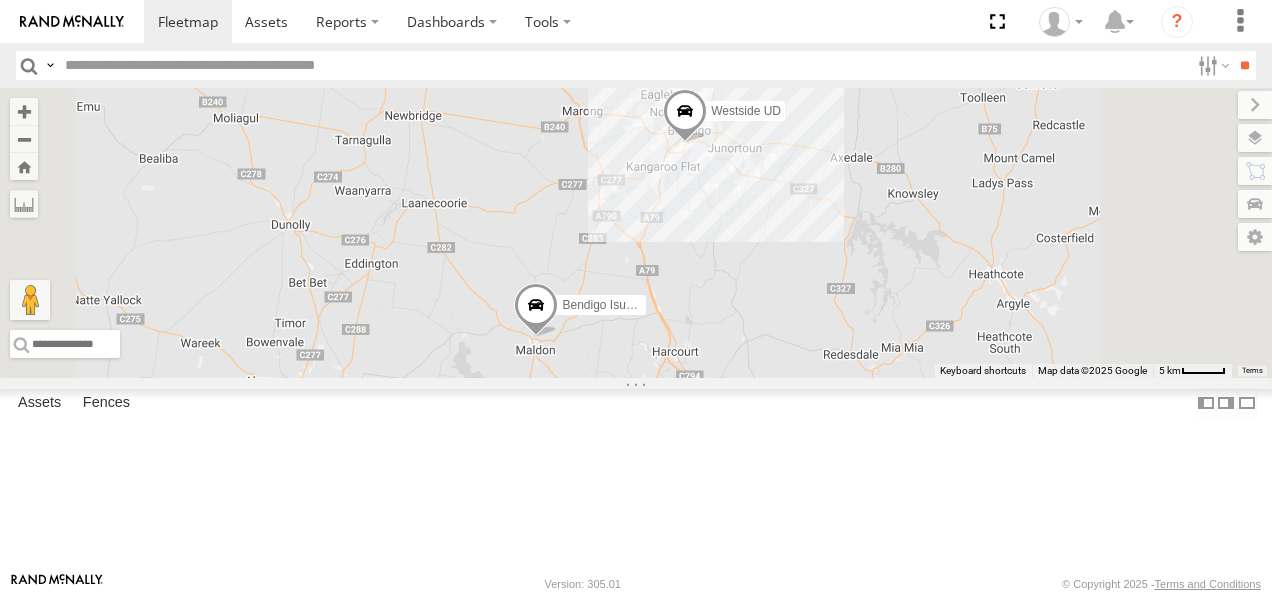 drag, startPoint x: 911, startPoint y: 370, endPoint x: 944, endPoint y: 333, distance: 49.57822 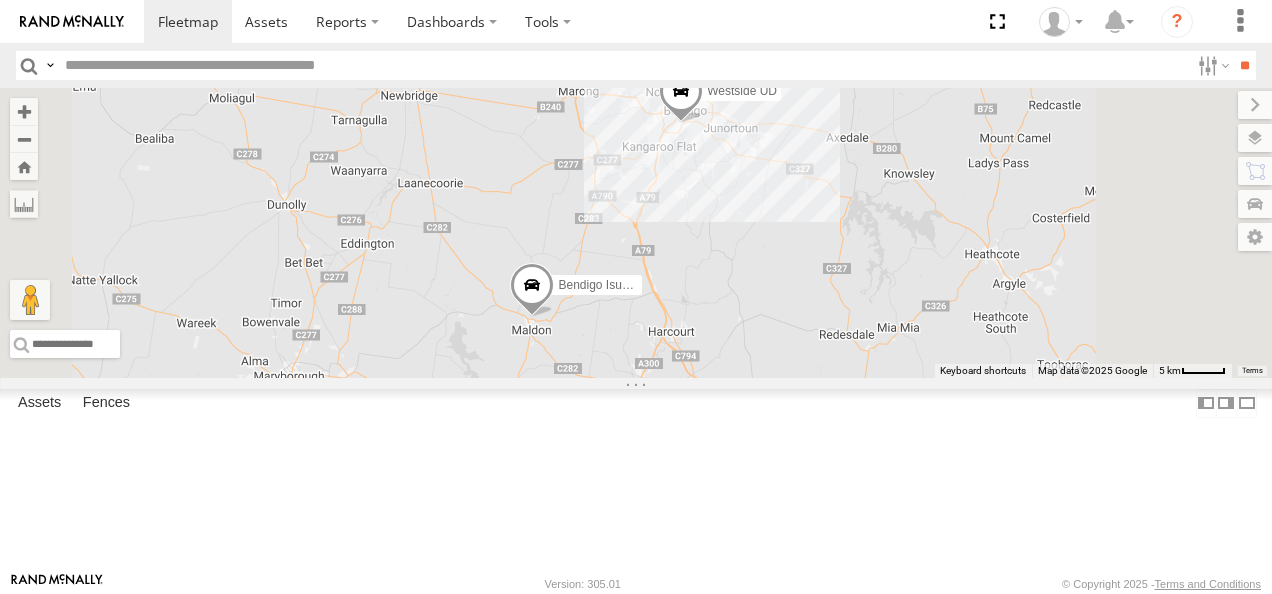 drag, startPoint x: 974, startPoint y: 364, endPoint x: 970, endPoint y: 342, distance: 22.36068 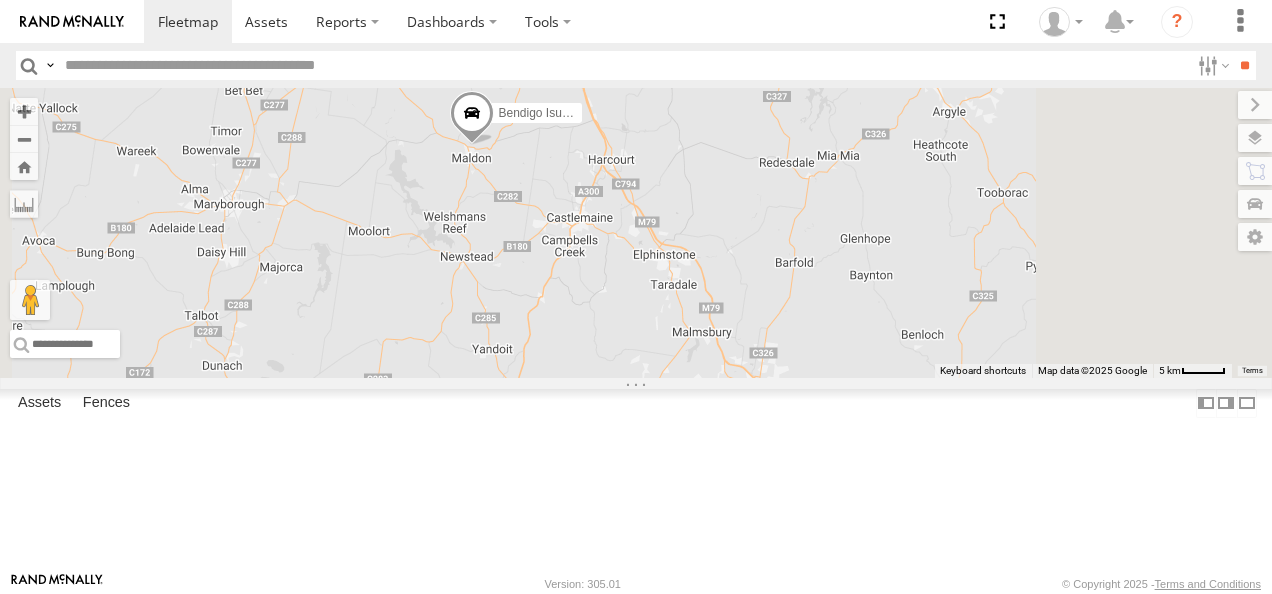 drag, startPoint x: 864, startPoint y: 358, endPoint x: 802, endPoint y: 188, distance: 180.95303 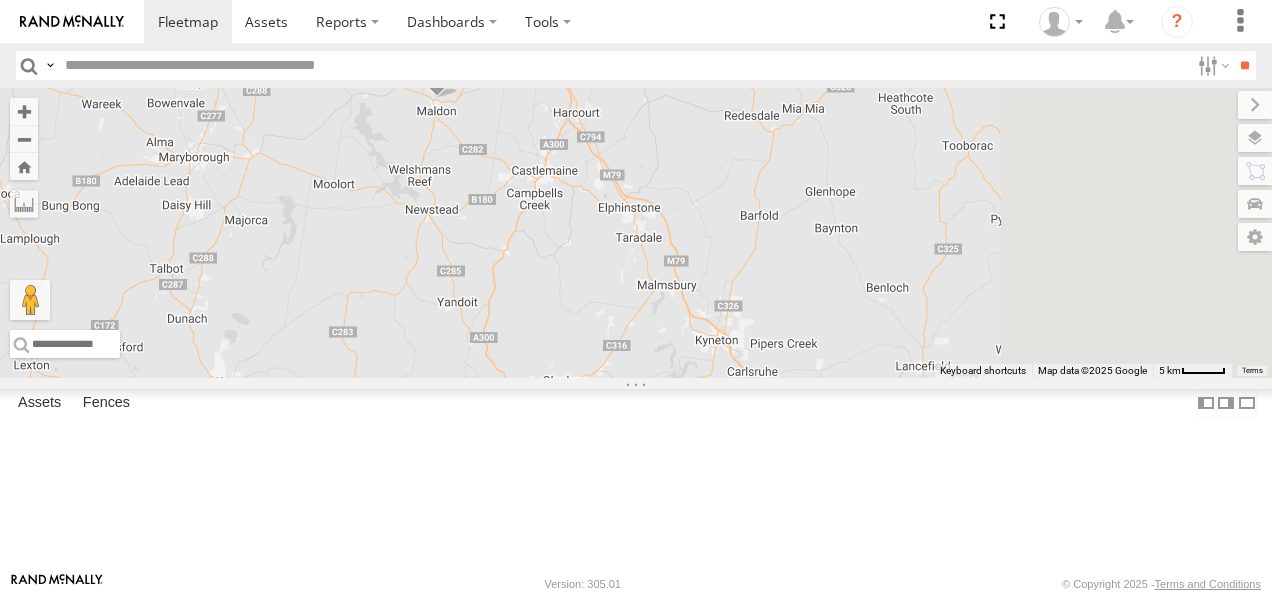 click on "Bendigo Isuzu FRR Westside Ute Westside UD" at bounding box center (636, 233) 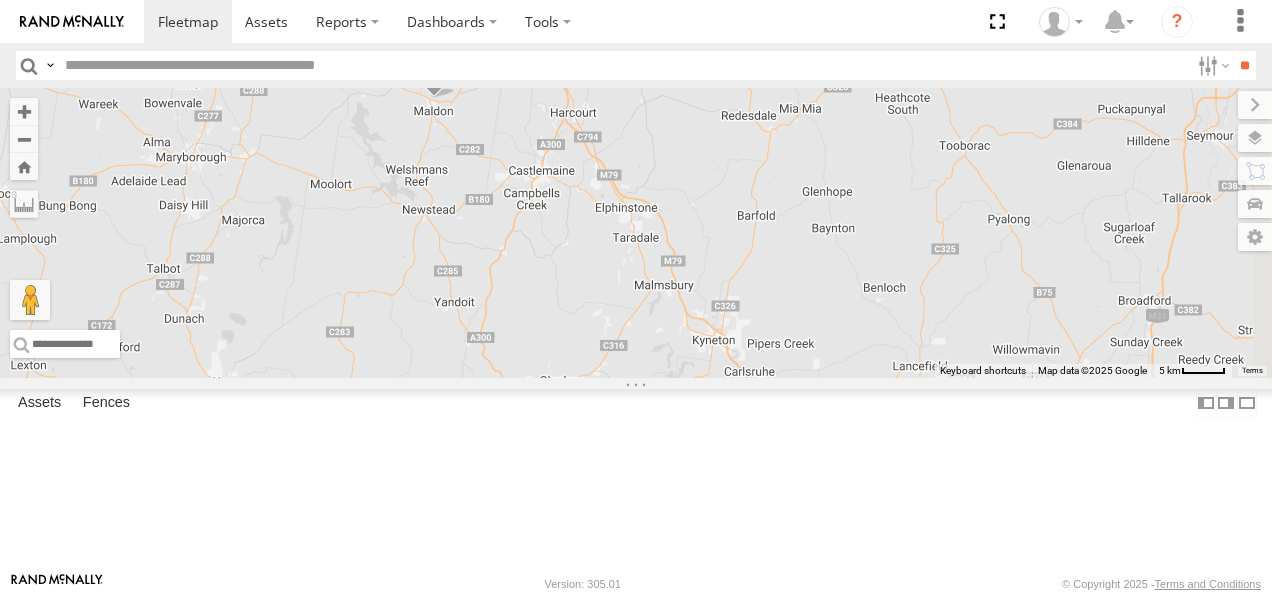 drag, startPoint x: 738, startPoint y: 238, endPoint x: 670, endPoint y: 378, distance: 155.64061 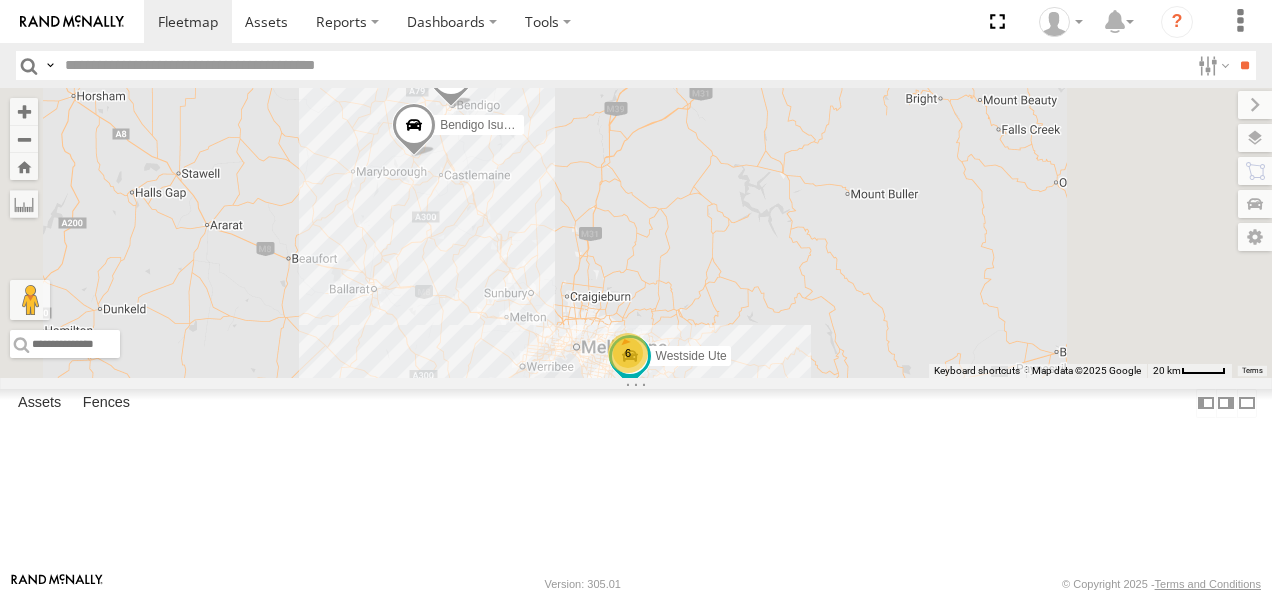 drag, startPoint x: 1002, startPoint y: 312, endPoint x: 968, endPoint y: 188, distance: 128.57683 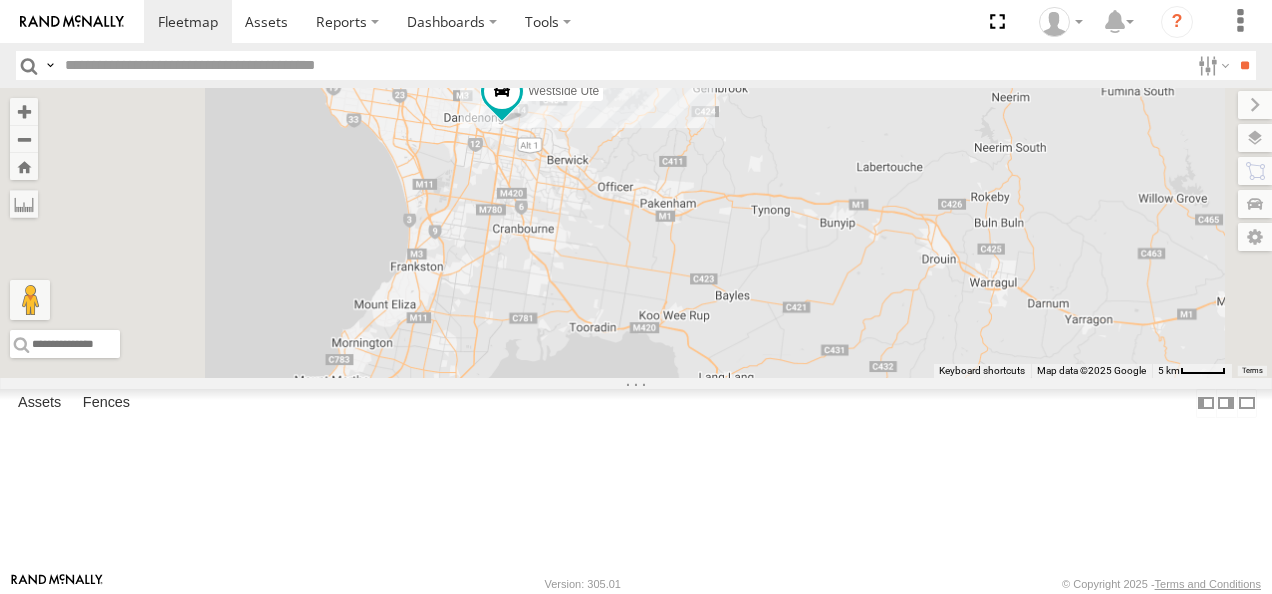drag, startPoint x: 795, startPoint y: 228, endPoint x: 904, endPoint y: 141, distance: 139.46326 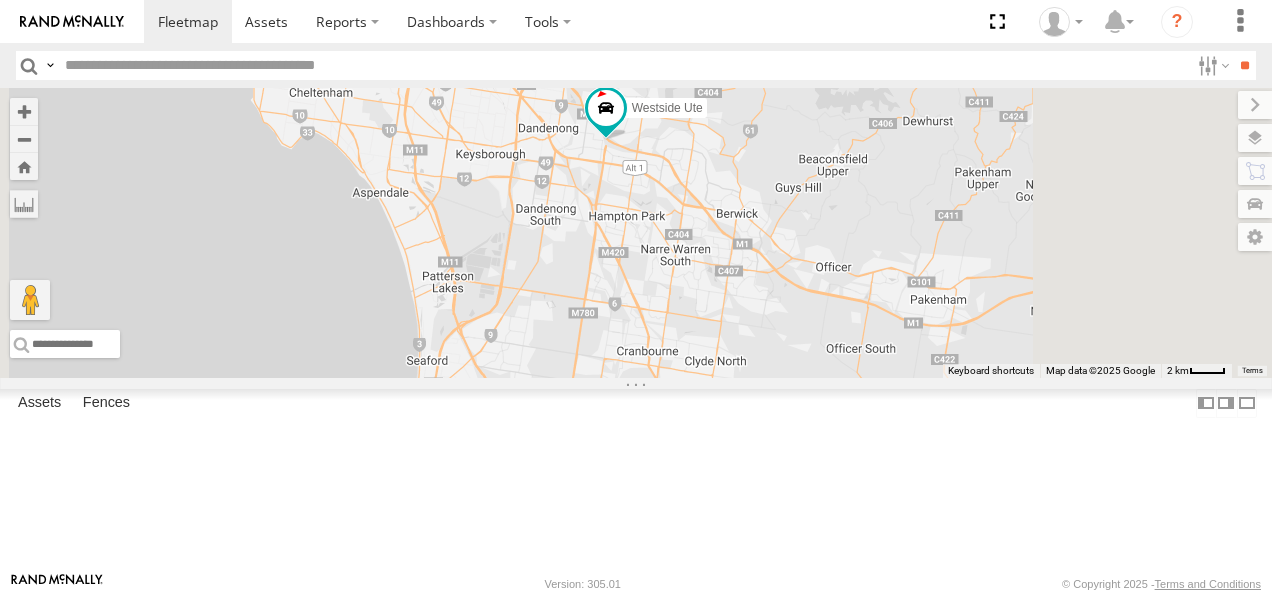 drag, startPoint x: 907, startPoint y: 283, endPoint x: 906, endPoint y: 355, distance: 72.00694 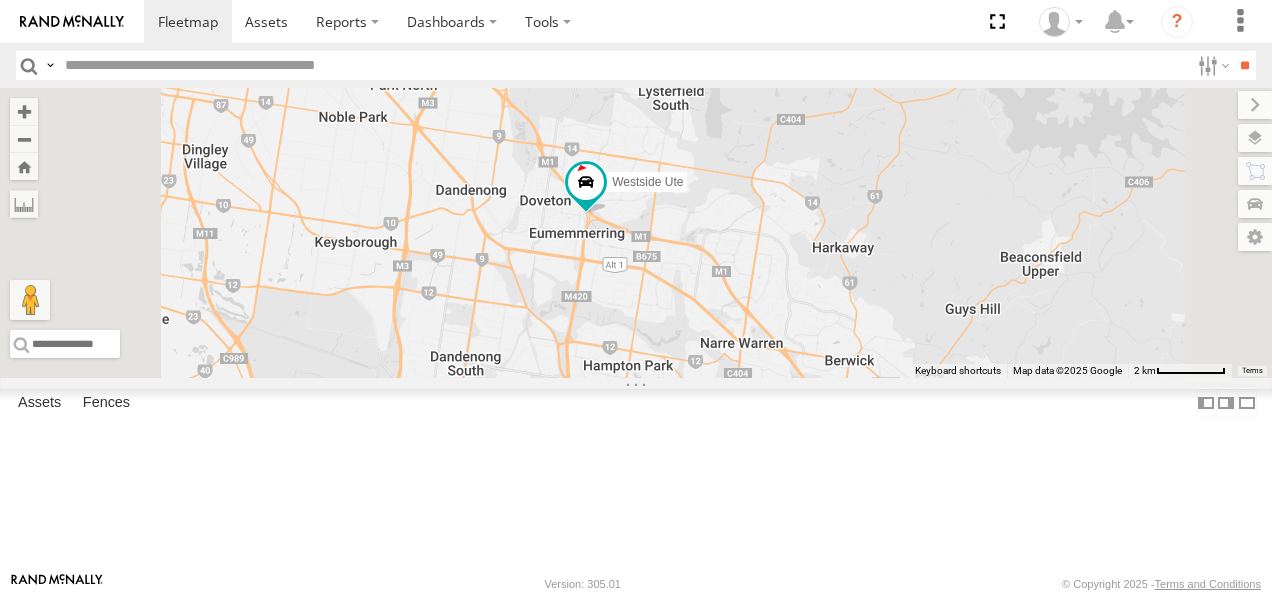 drag, startPoint x: 974, startPoint y: 214, endPoint x: 904, endPoint y: 350, distance: 152.9575 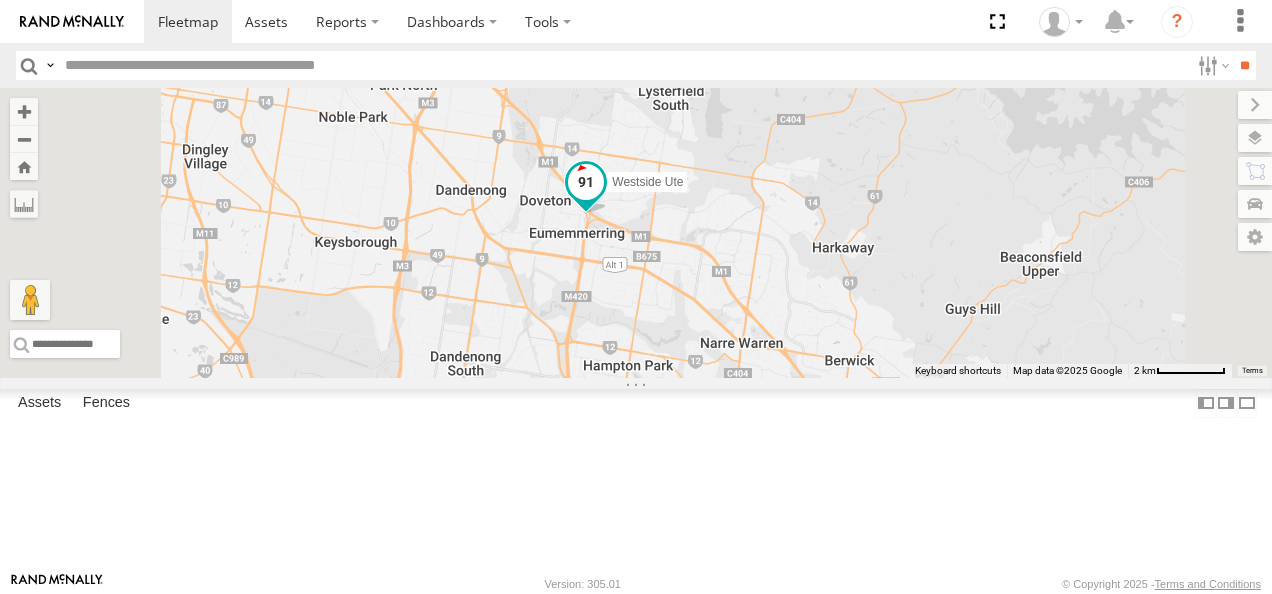 click at bounding box center (586, 182) 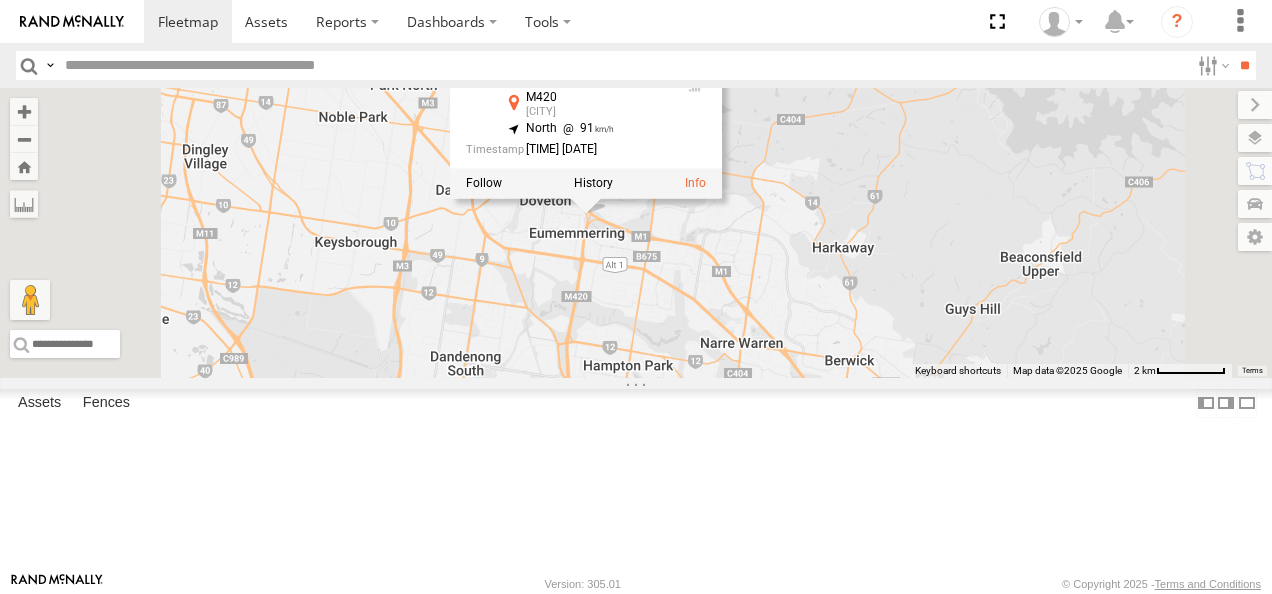 click at bounding box center (593, 184) 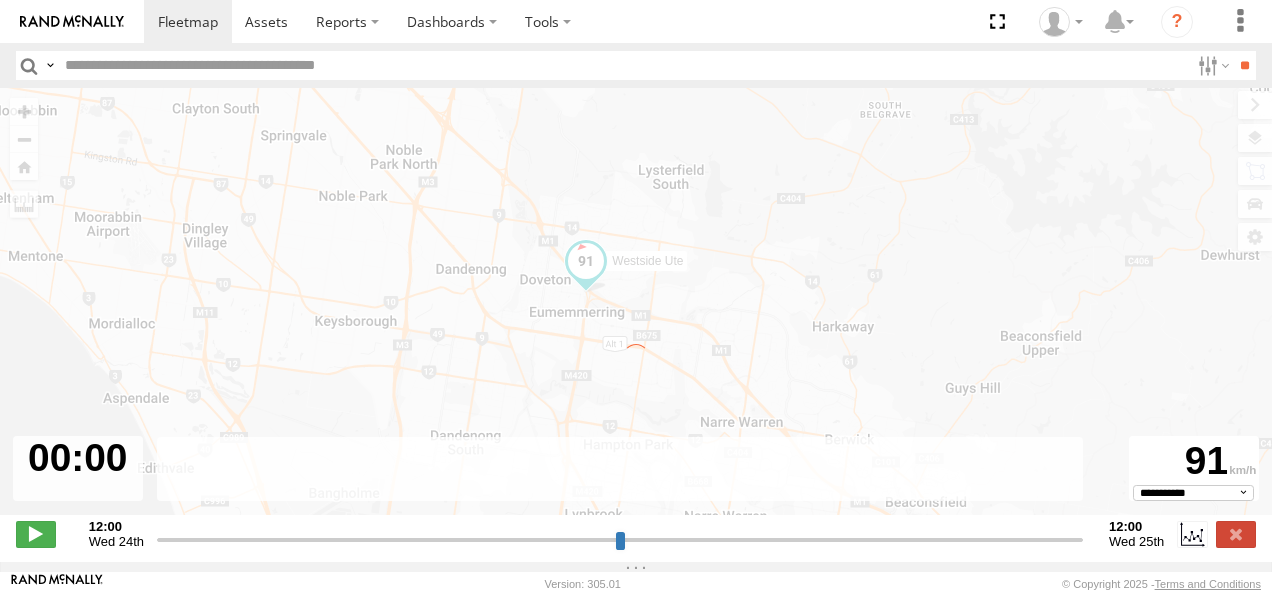 type on "**********" 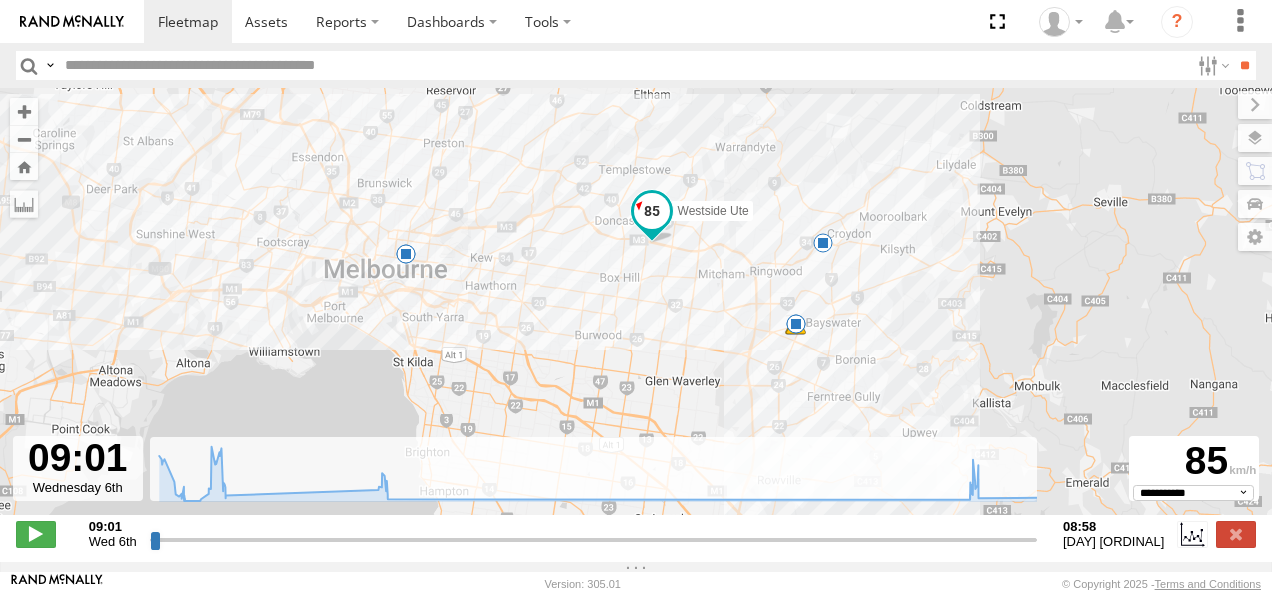 drag, startPoint x: 526, startPoint y: 126, endPoint x: 533, endPoint y: 249, distance: 123.19903 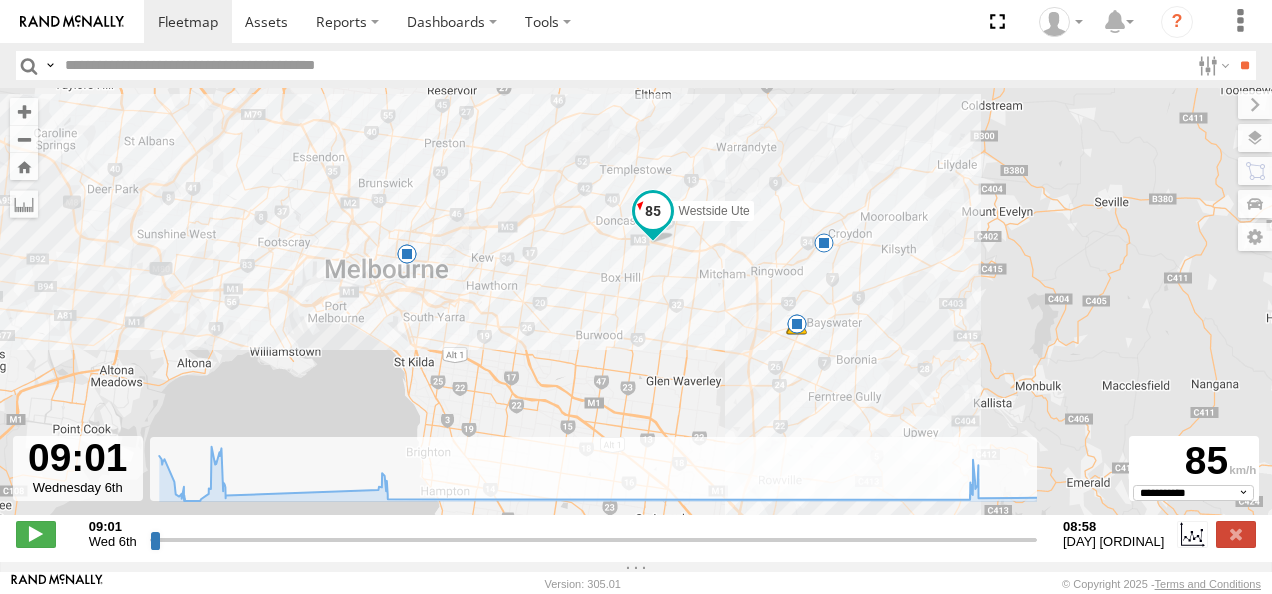 click at bounding box center [653, 211] 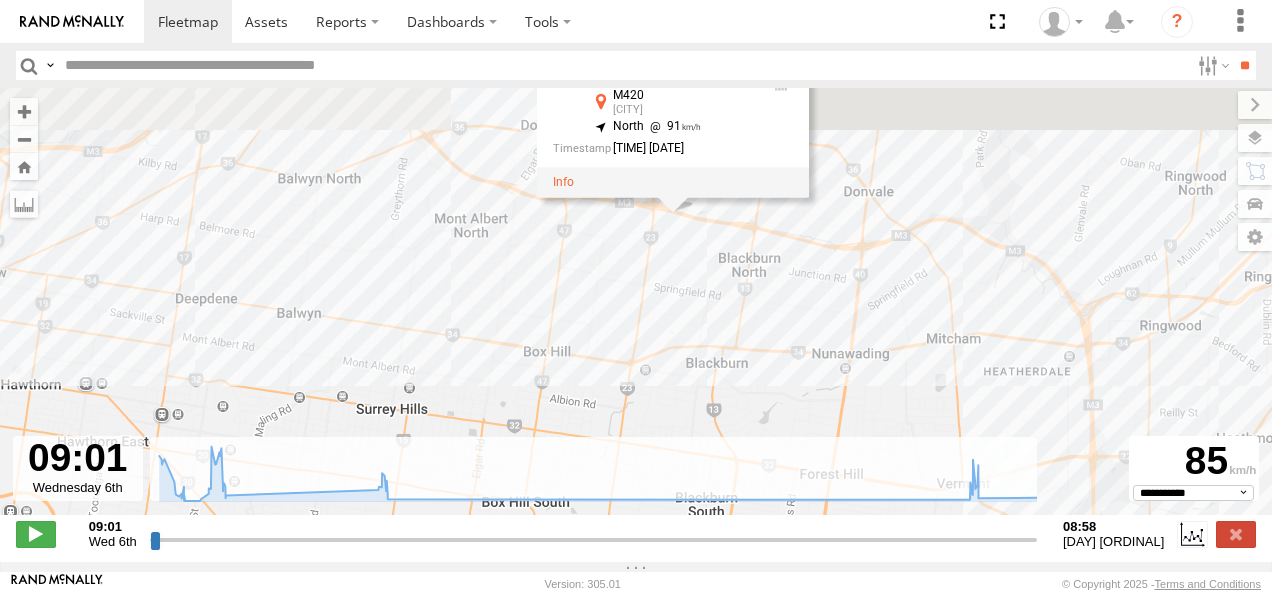 drag, startPoint x: 639, startPoint y: 224, endPoint x: 606, endPoint y: 338, distance: 118.680244 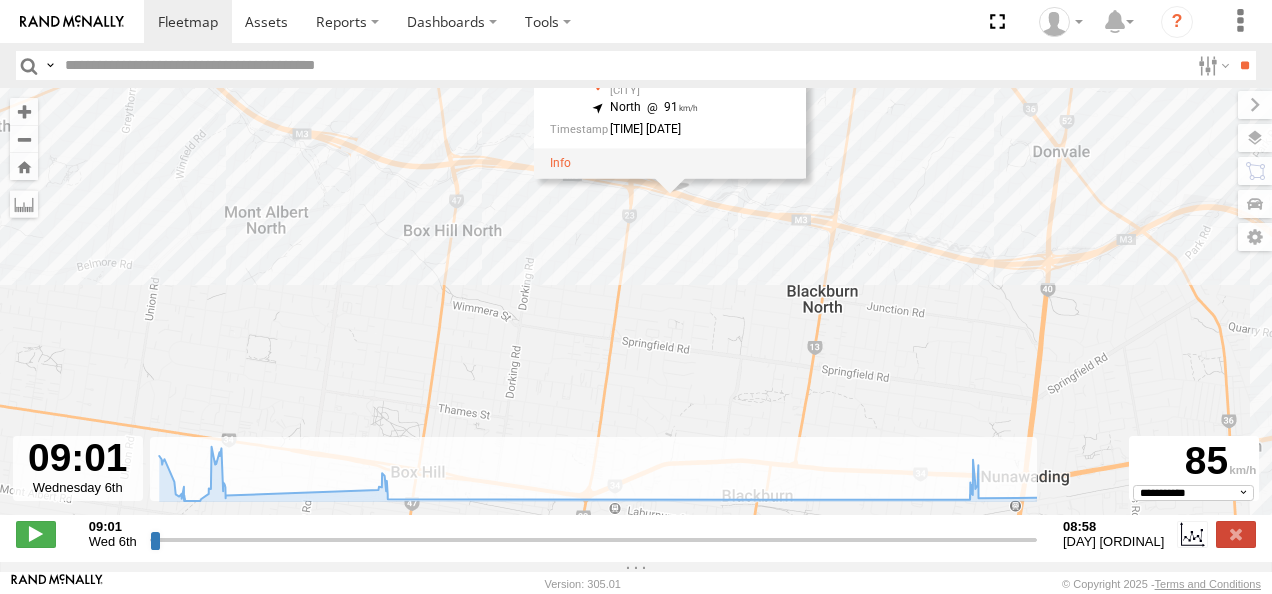 drag, startPoint x: 630, startPoint y: 345, endPoint x: 638, endPoint y: 433, distance: 88.362885 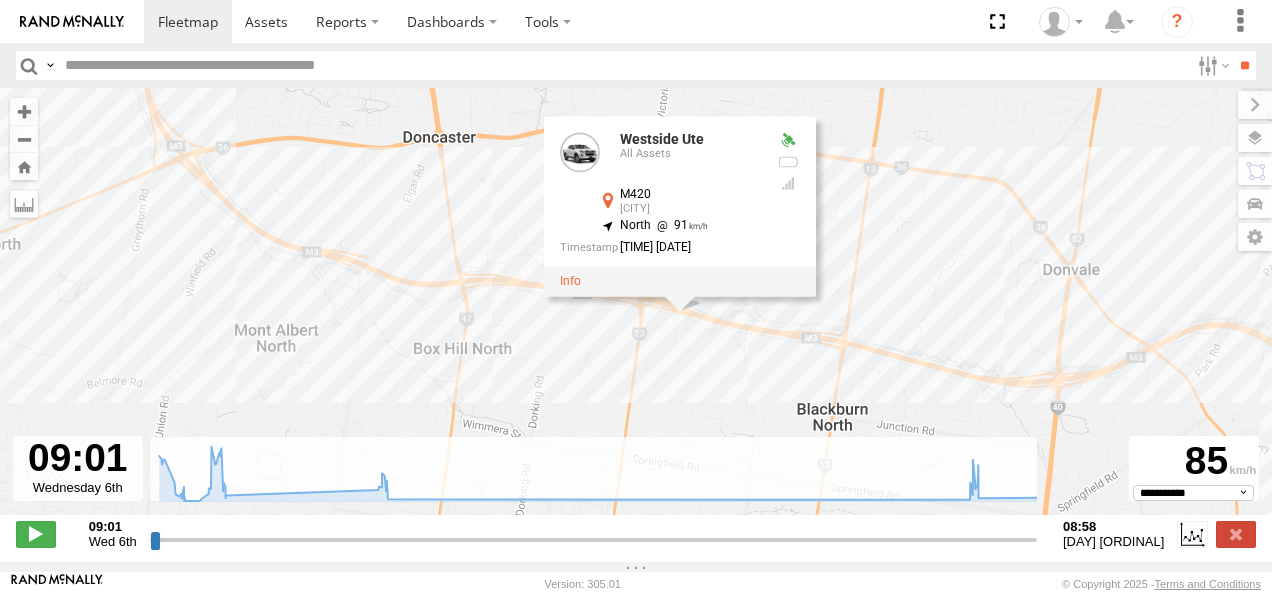 drag, startPoint x: 621, startPoint y: 353, endPoint x: 620, endPoint y: 378, distance: 25.019993 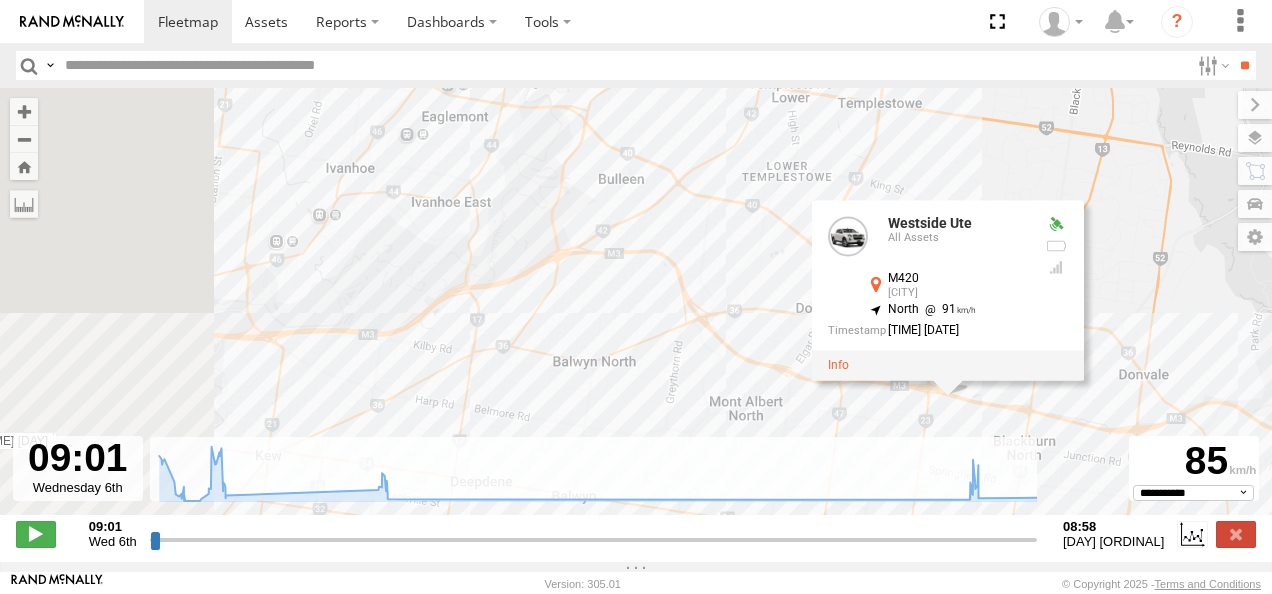 drag, startPoint x: 422, startPoint y: 358, endPoint x: 920, endPoint y: 416, distance: 501.36612 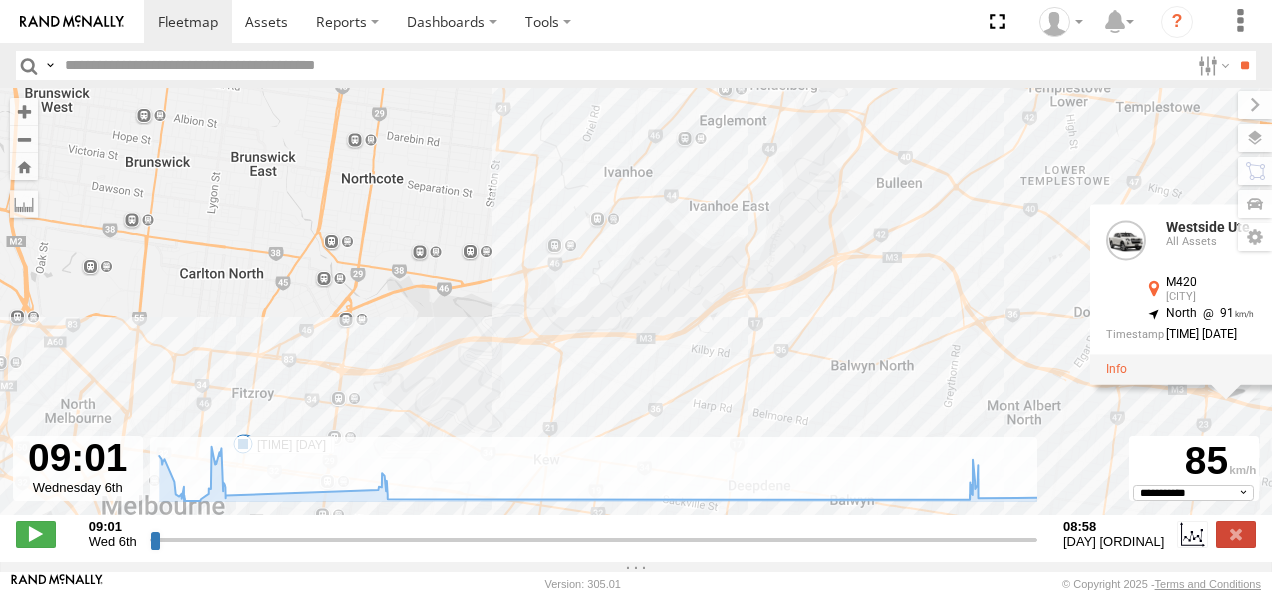 drag, startPoint x: 699, startPoint y: 408, endPoint x: 1048, endPoint y: 344, distance: 354.81967 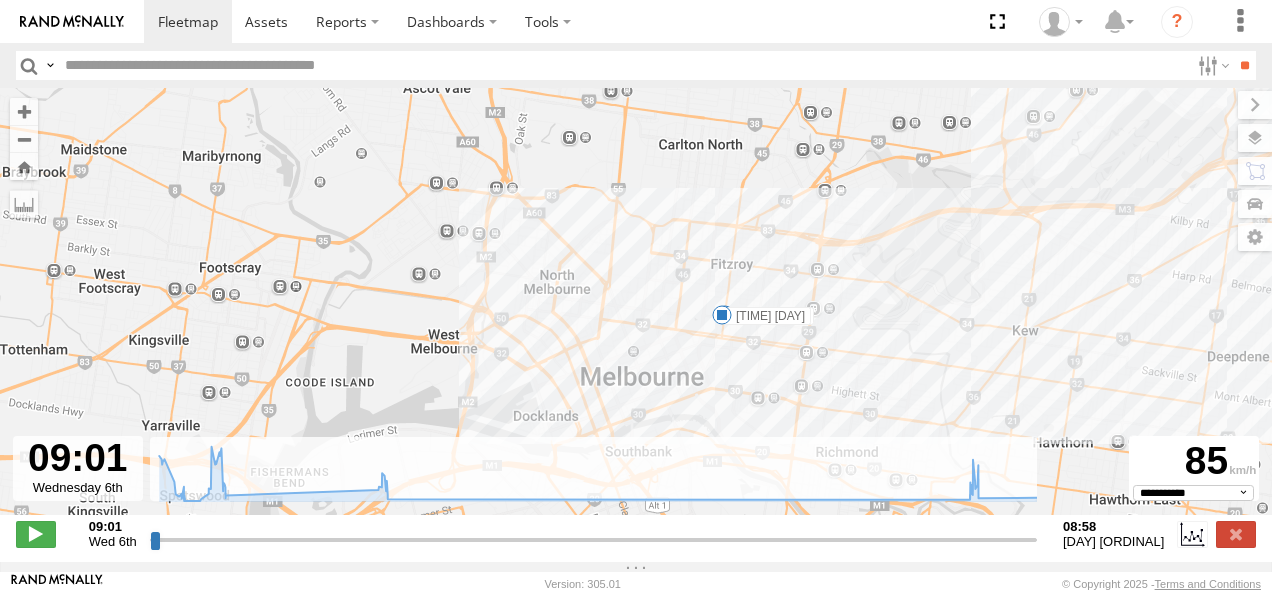 drag, startPoint x: 778, startPoint y: 375, endPoint x: 824, endPoint y: 321, distance: 70.93659 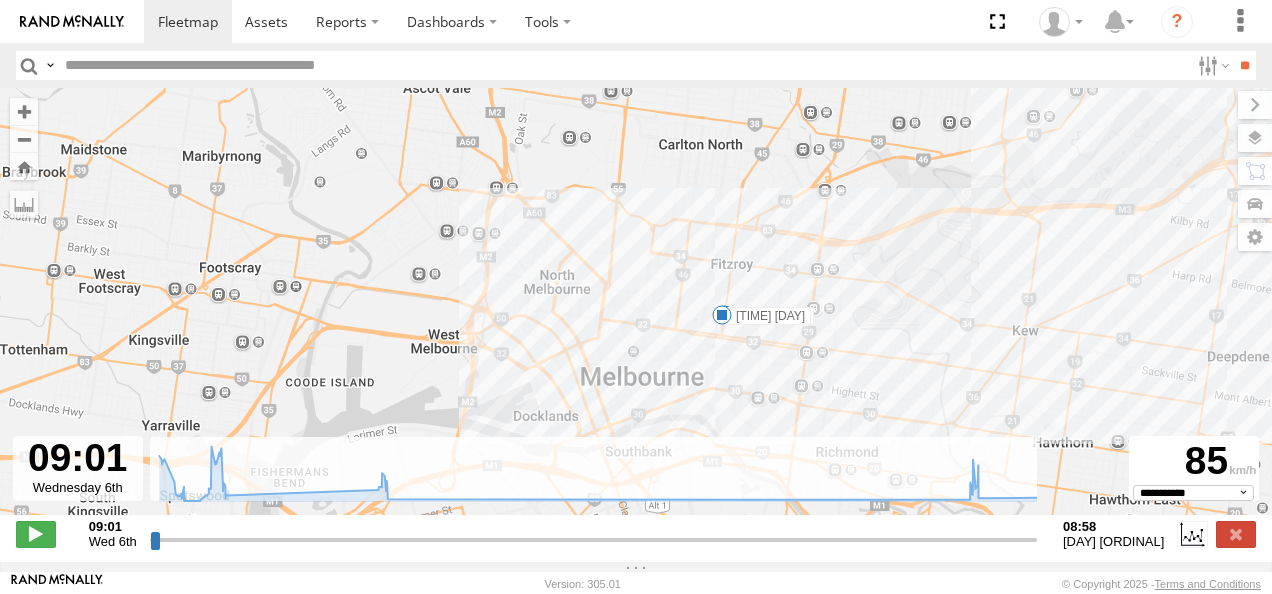 click at bounding box center (722, 315) 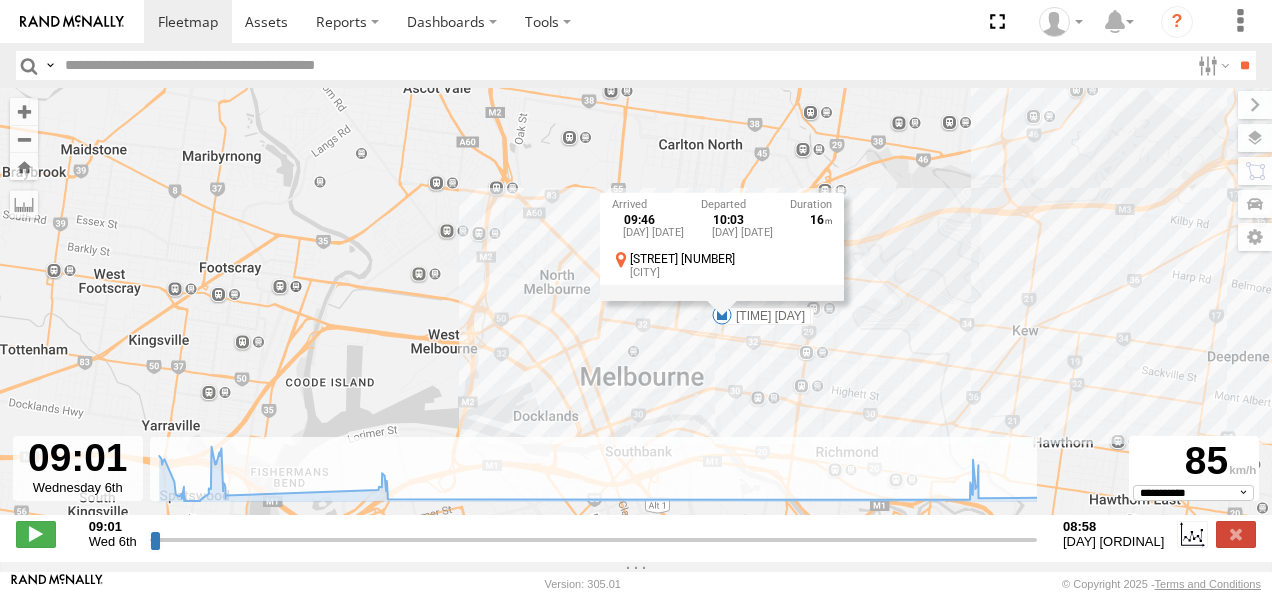 click on "Westside Ute [TIME] [DAY] [TIME] [DAY] [TIME] [DAY] [TIME] [DAY] [TIME] [DAY] [TIME] [DAY] [TIME] [DAY] [TIME] [DAY] [ORDINAL] [STREET] [CITY]" at bounding box center [636, 312] 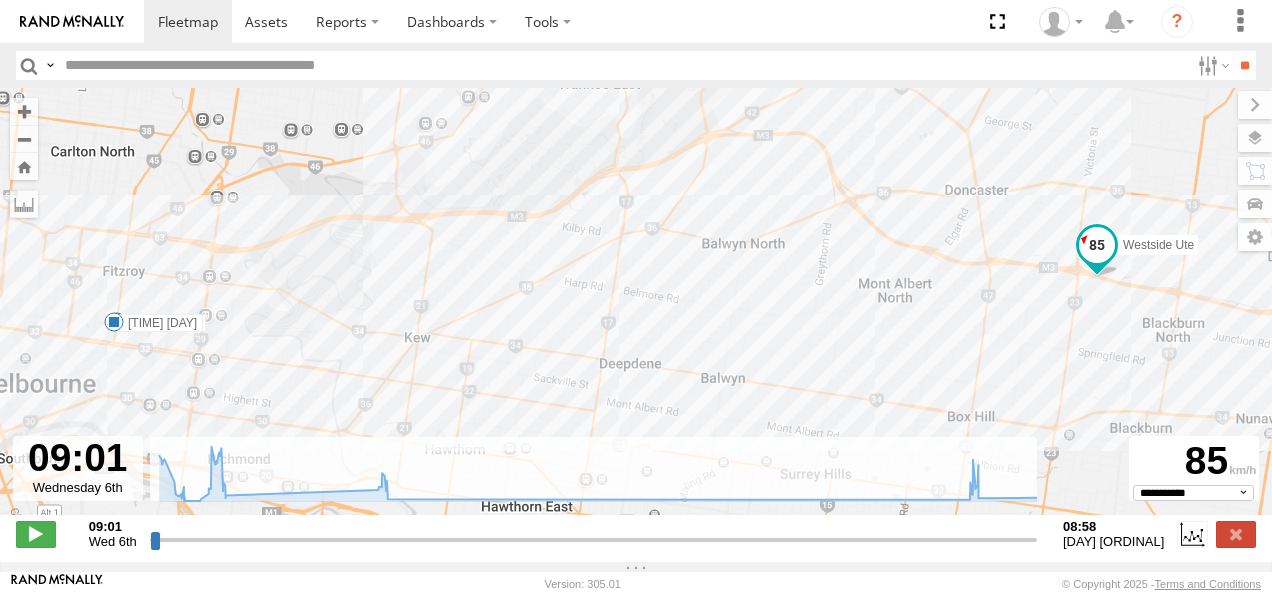 drag, startPoint x: 916, startPoint y: 392, endPoint x: 304, endPoint y: 394, distance: 612.0033 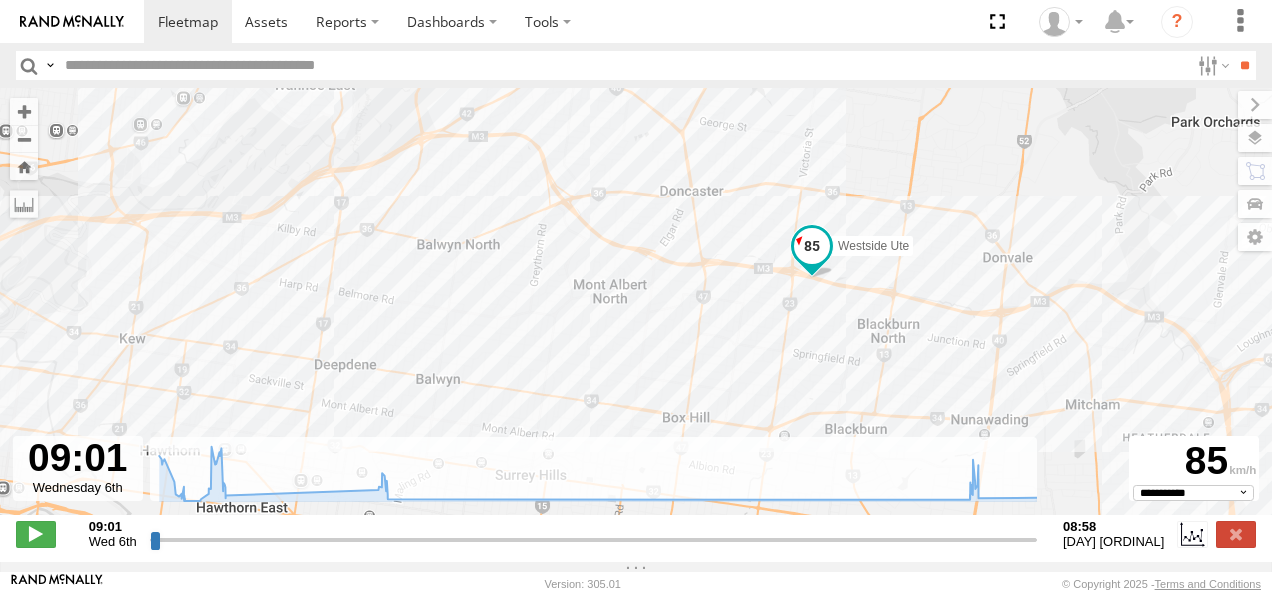 drag, startPoint x: 836, startPoint y: 310, endPoint x: 366, endPoint y: 118, distance: 507.70465 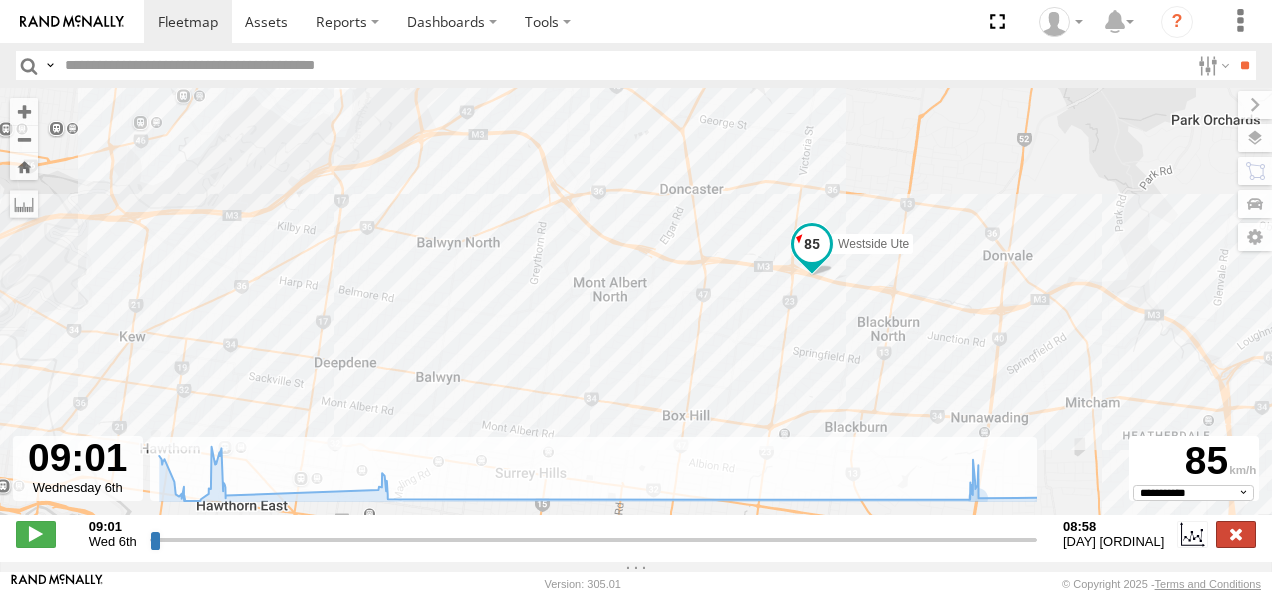 click at bounding box center [1236, 534] 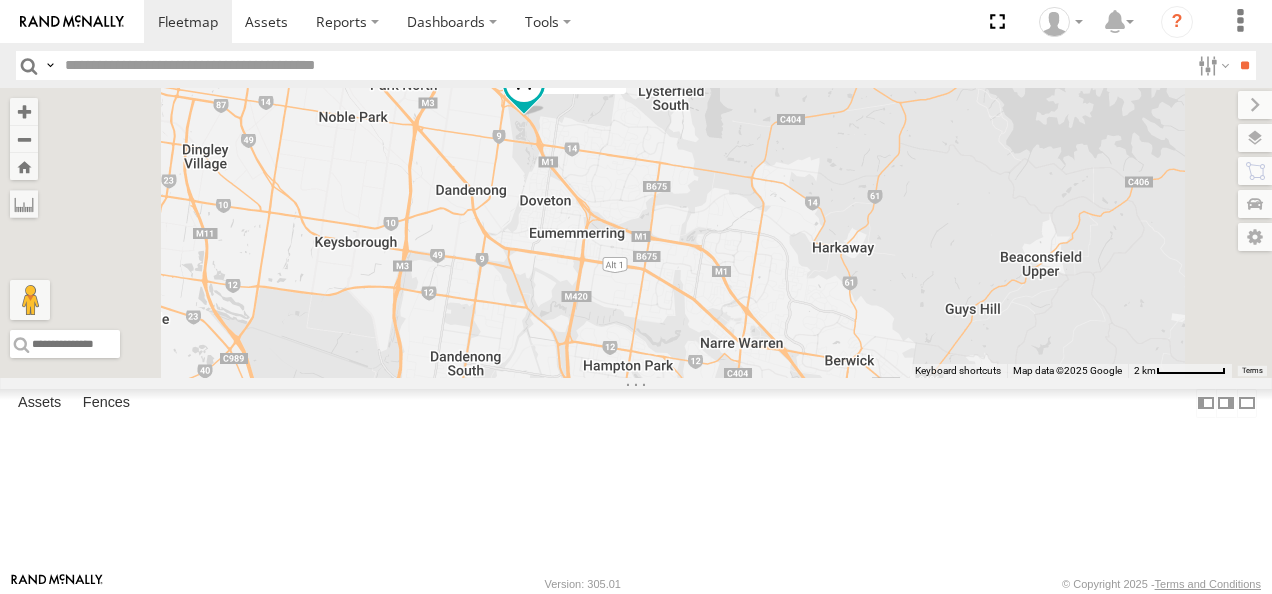 scroll, scrollTop: 77, scrollLeft: 0, axis: vertical 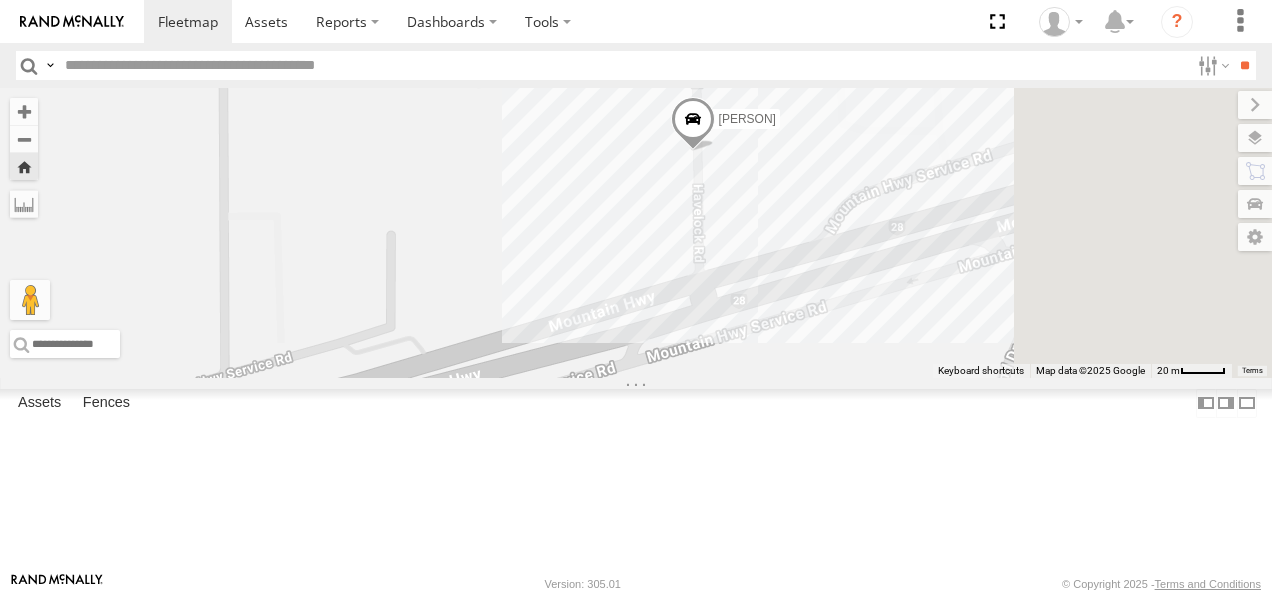 drag, startPoint x: 967, startPoint y: 289, endPoint x: 900, endPoint y: 443, distance: 167.94344 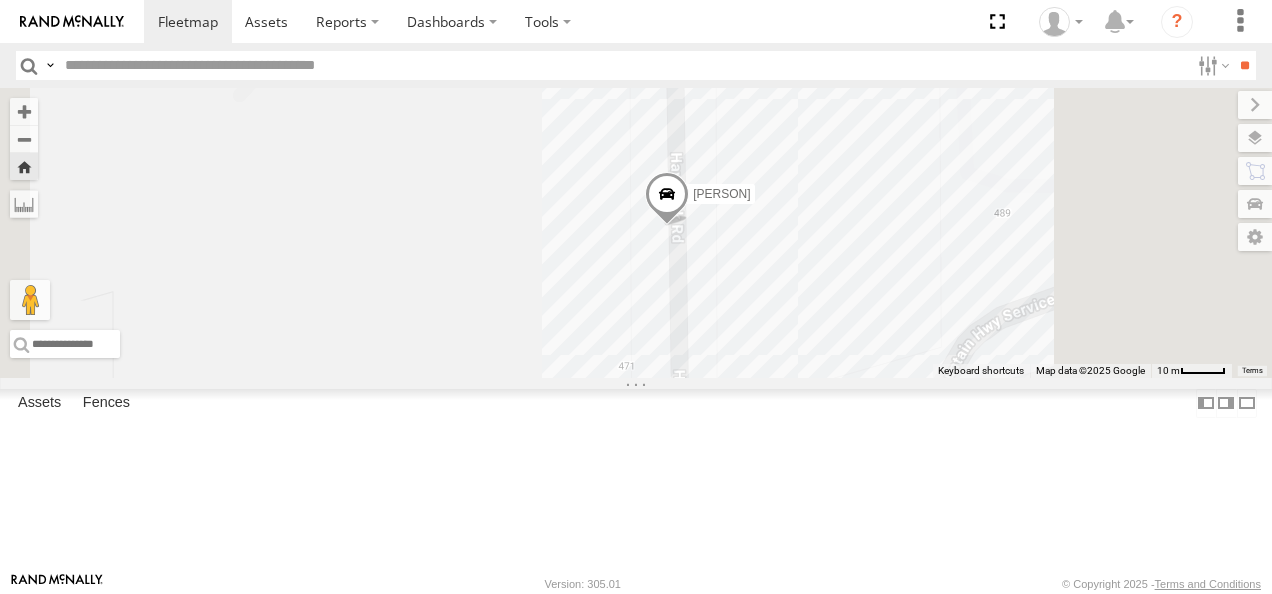 drag, startPoint x: 897, startPoint y: 336, endPoint x: 901, endPoint y: 402, distance: 66.1211 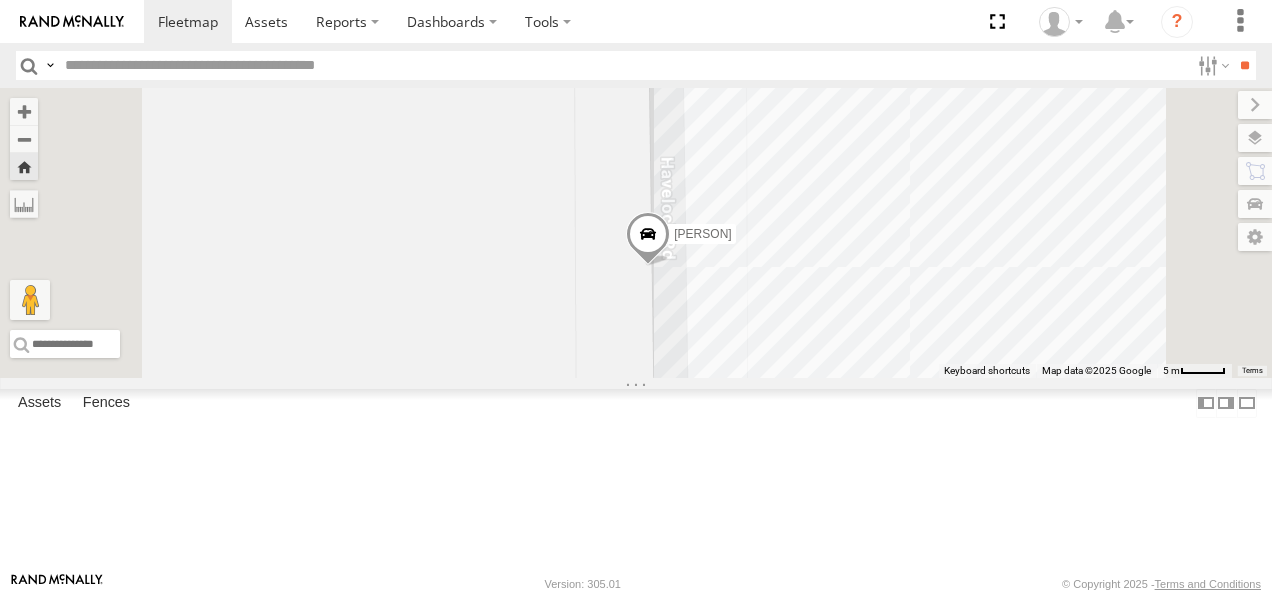 drag, startPoint x: 942, startPoint y: 370, endPoint x: 887, endPoint y: 436, distance: 85.91275 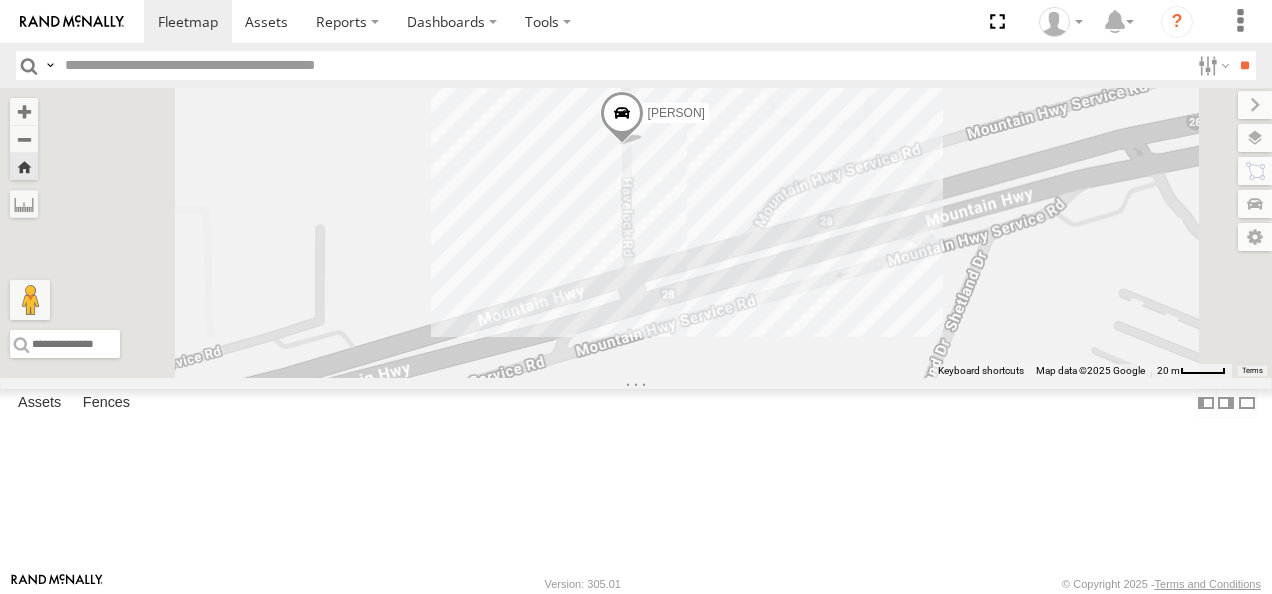 drag, startPoint x: 668, startPoint y: 342, endPoint x: 746, endPoint y: 207, distance: 155.91344 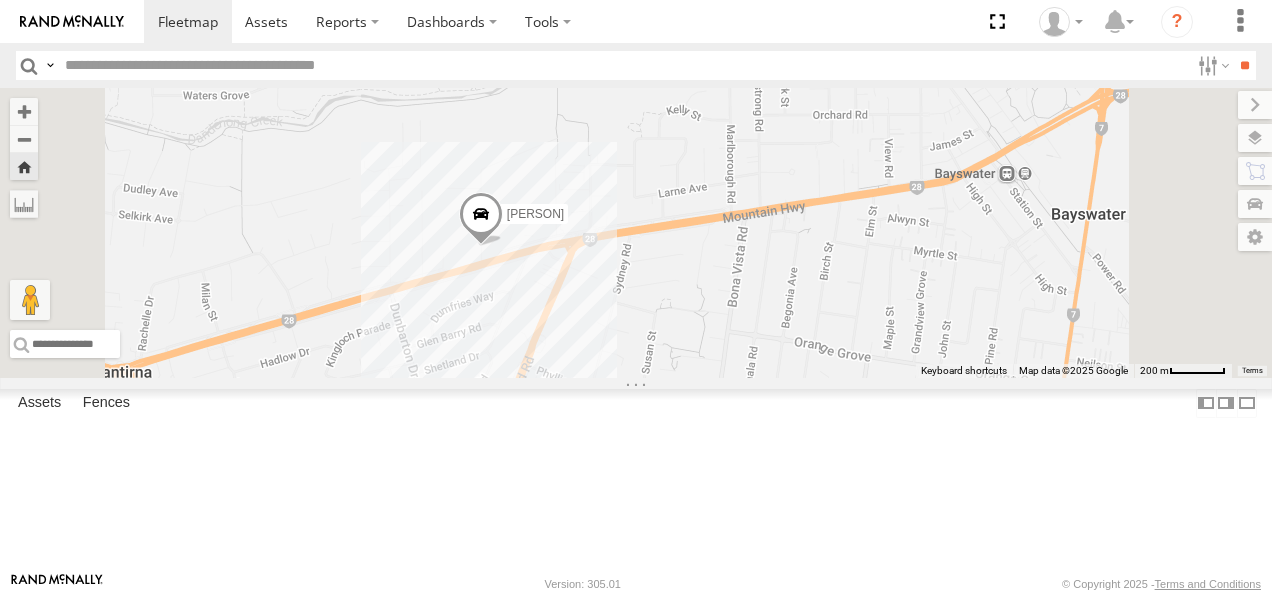 scroll, scrollTop: 0, scrollLeft: 0, axis: both 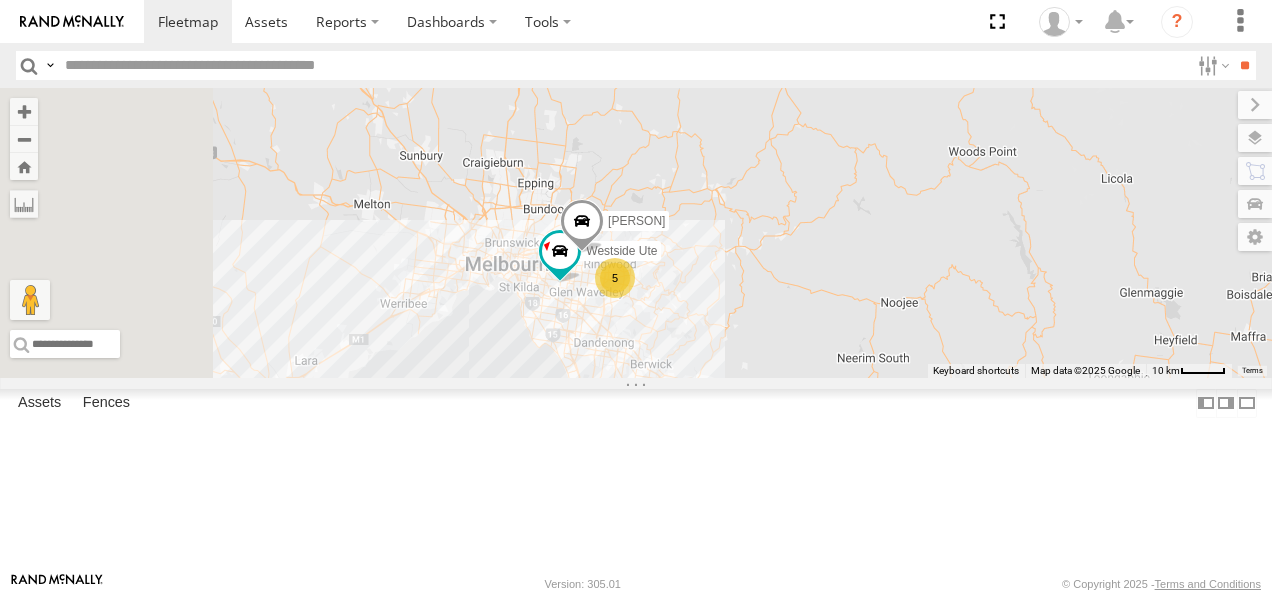 drag, startPoint x: 805, startPoint y: 324, endPoint x: 1140, endPoint y: 446, distance: 356.5235 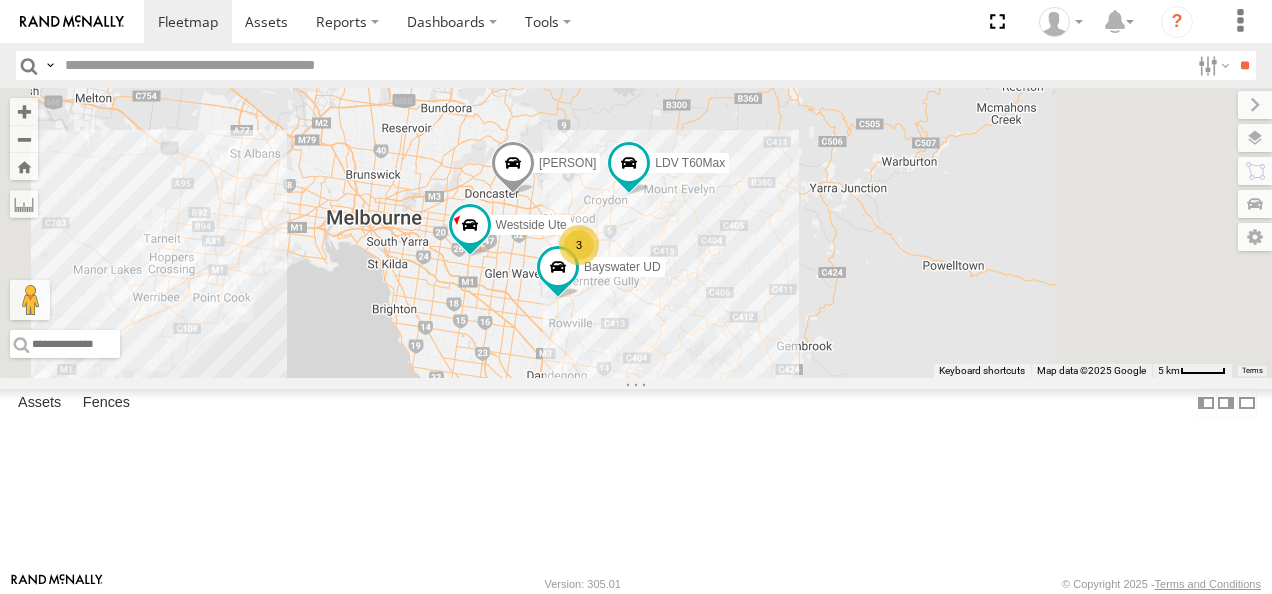 drag, startPoint x: 964, startPoint y: 404, endPoint x: 1067, endPoint y: 455, distance: 114.93476 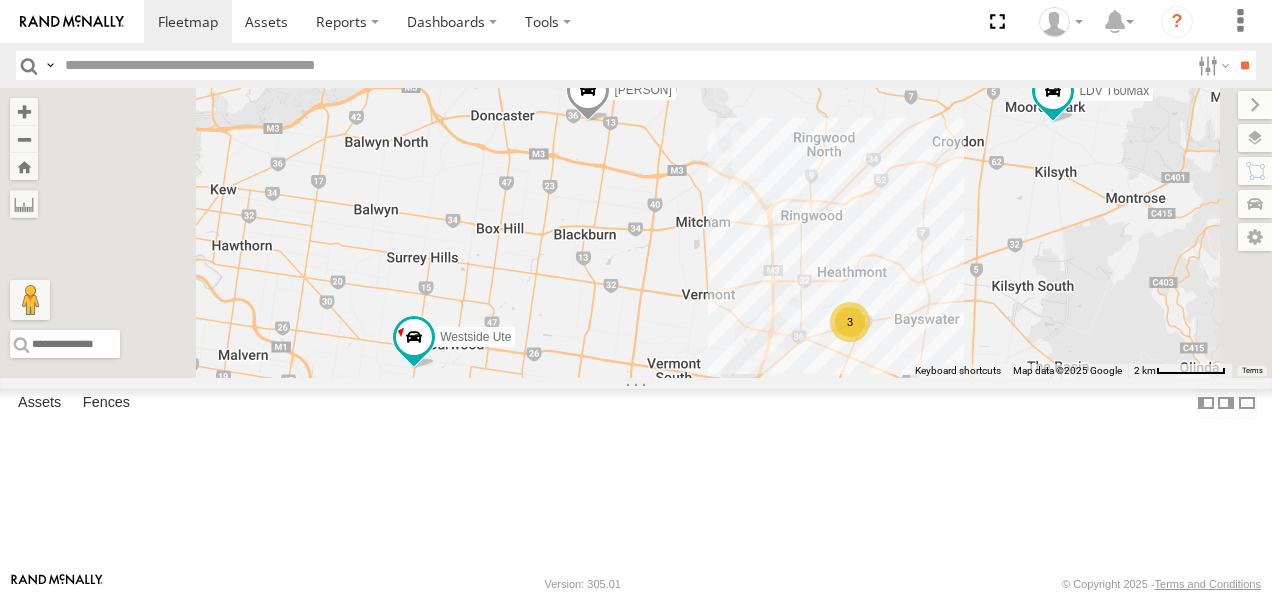 drag, startPoint x: 832, startPoint y: 286, endPoint x: 882, endPoint y: 418, distance: 141.1524 